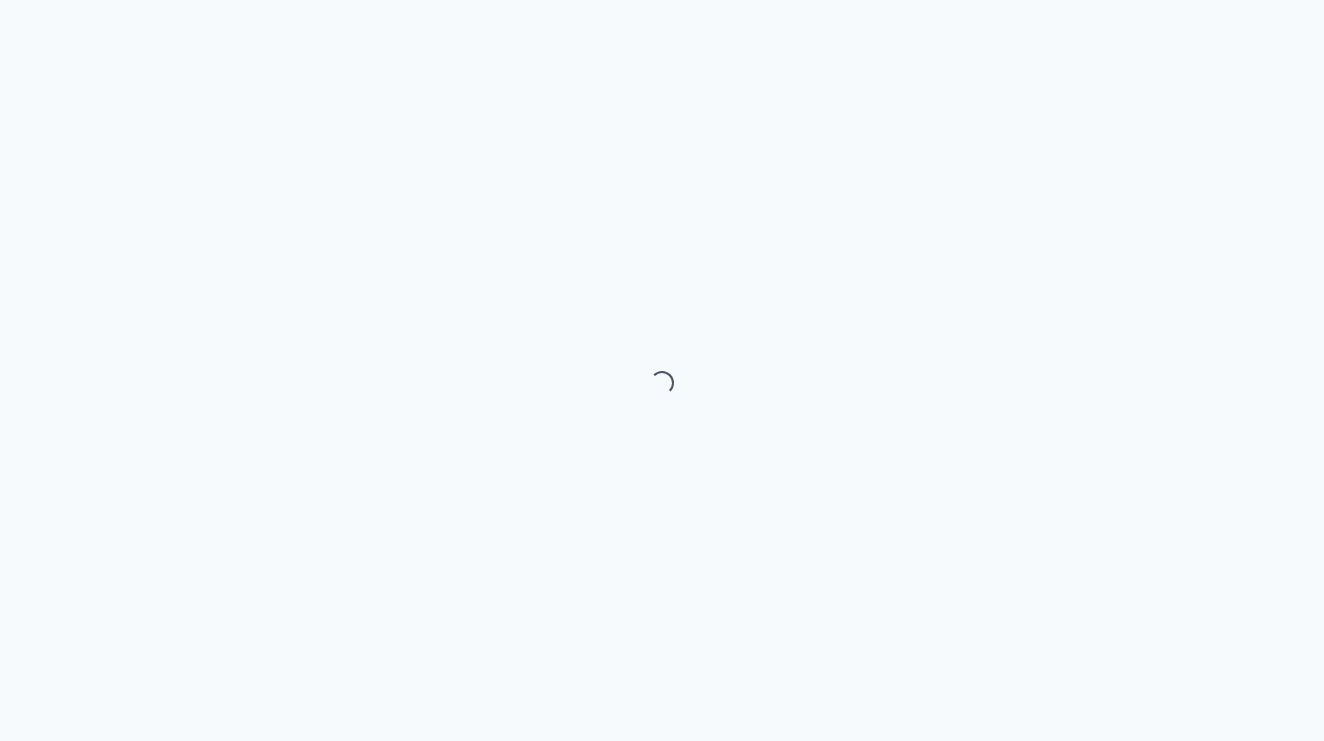 scroll, scrollTop: 0, scrollLeft: 0, axis: both 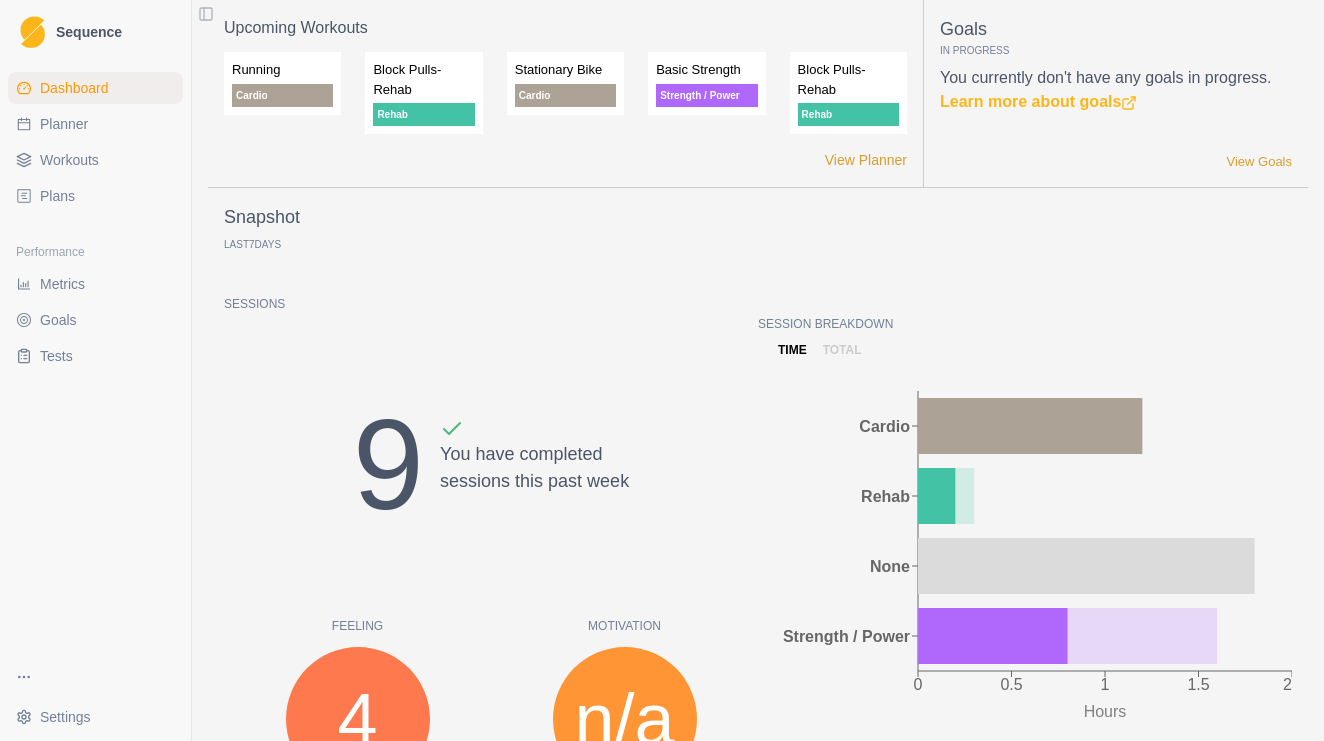 click on "Workouts" at bounding box center (69, 160) 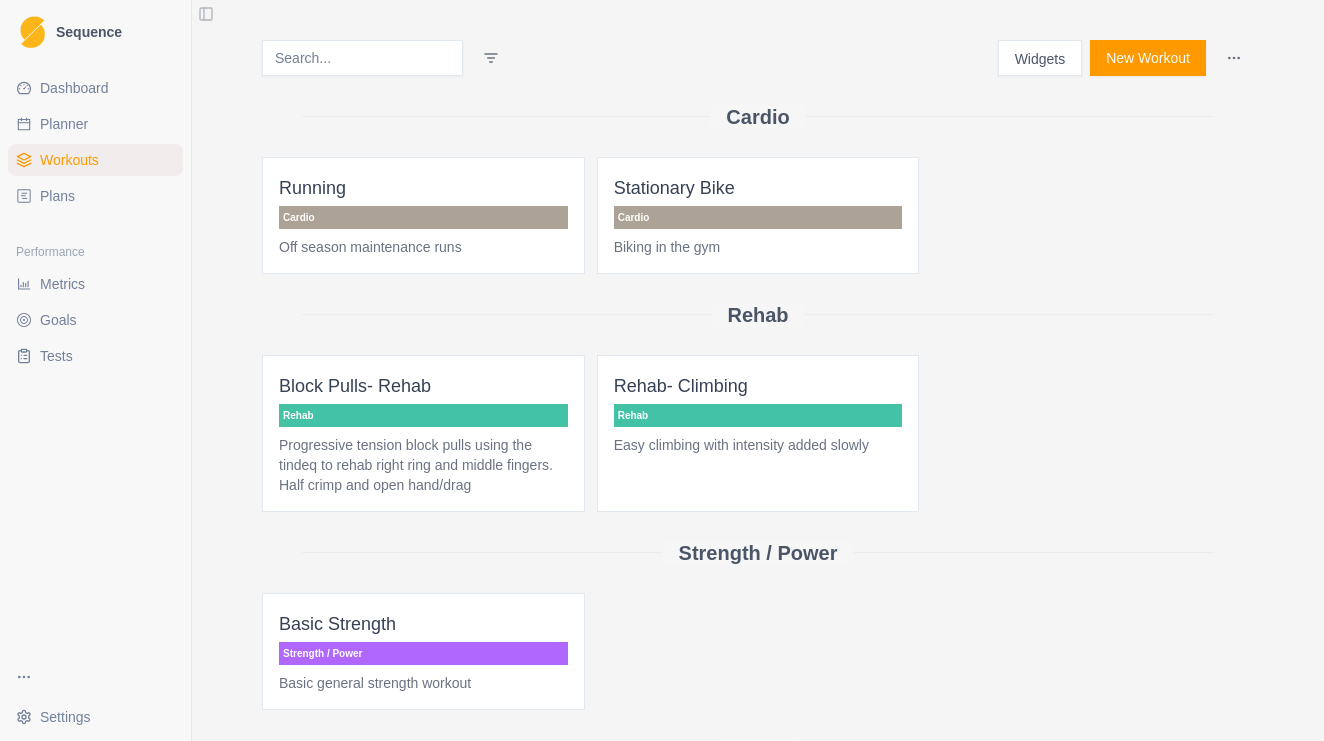 click on "Dashboard" at bounding box center (95, 88) 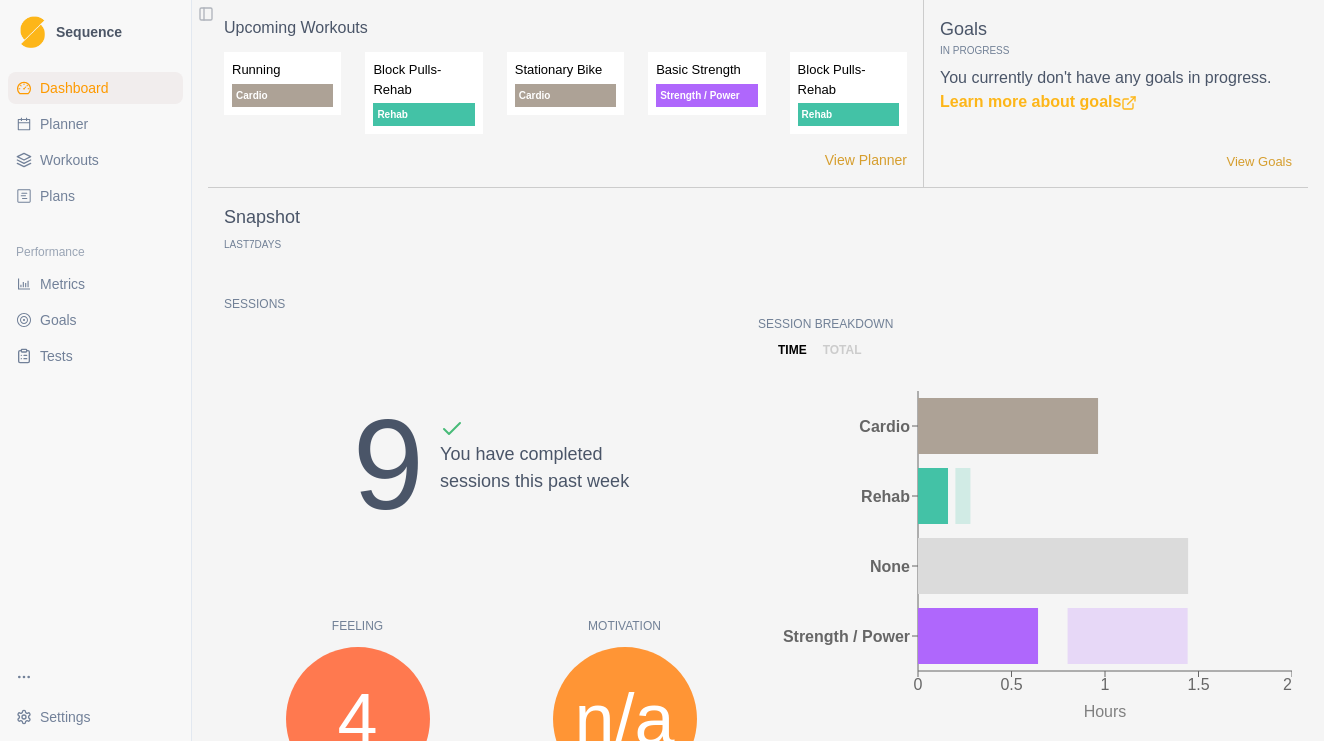 click on "Planner" at bounding box center (95, 124) 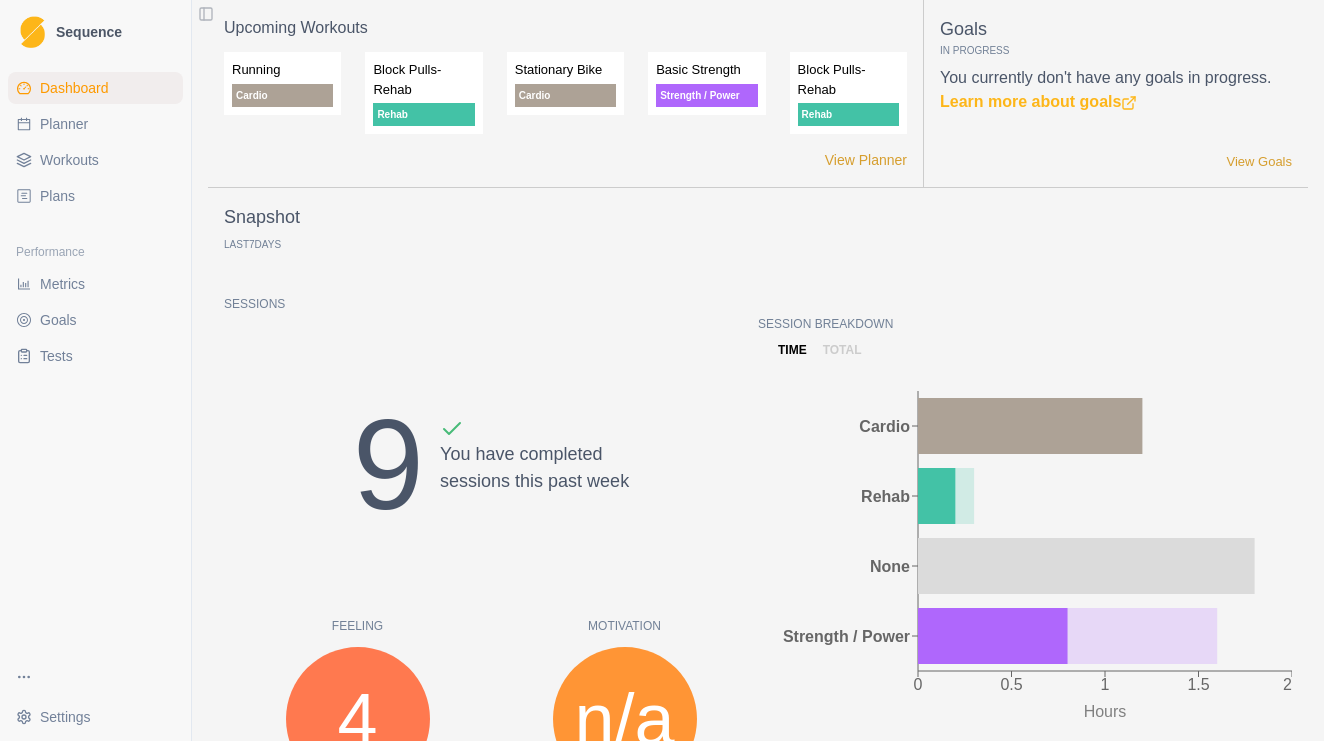 select on "month" 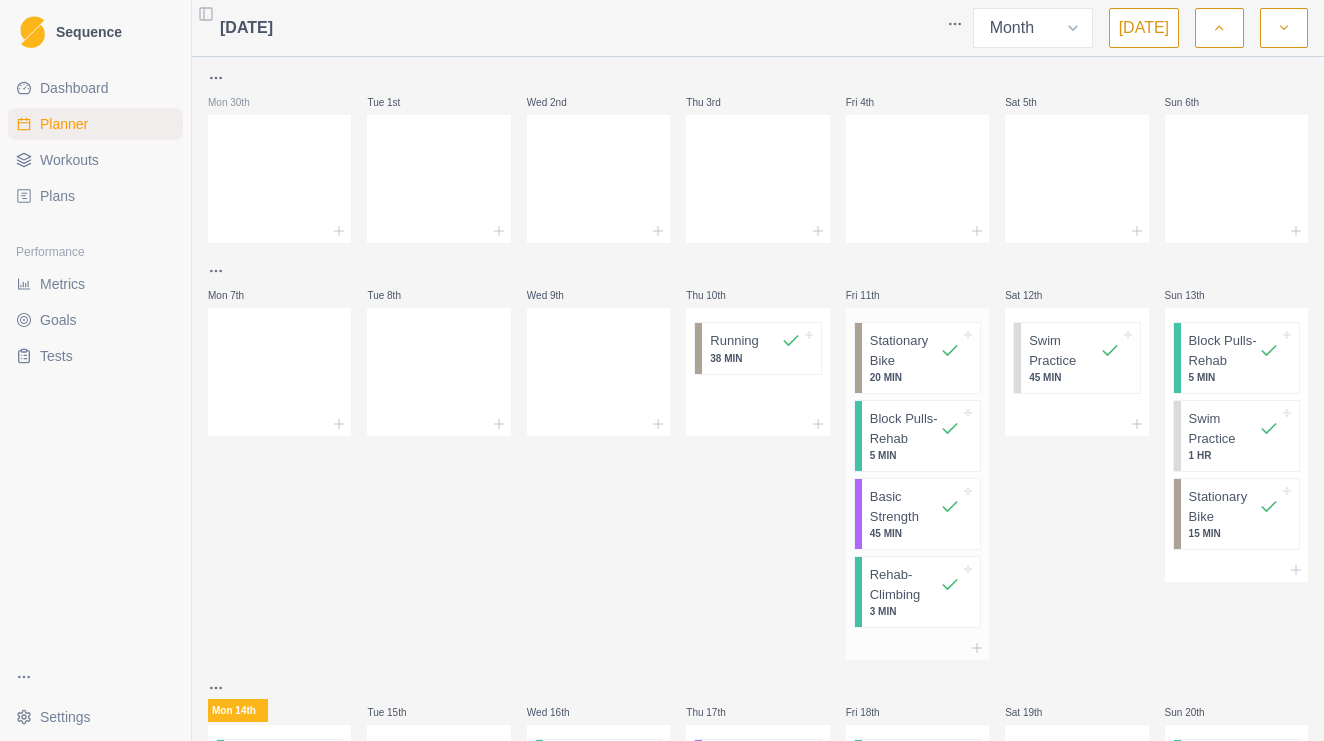 click on "45 MIN" at bounding box center (915, 533) 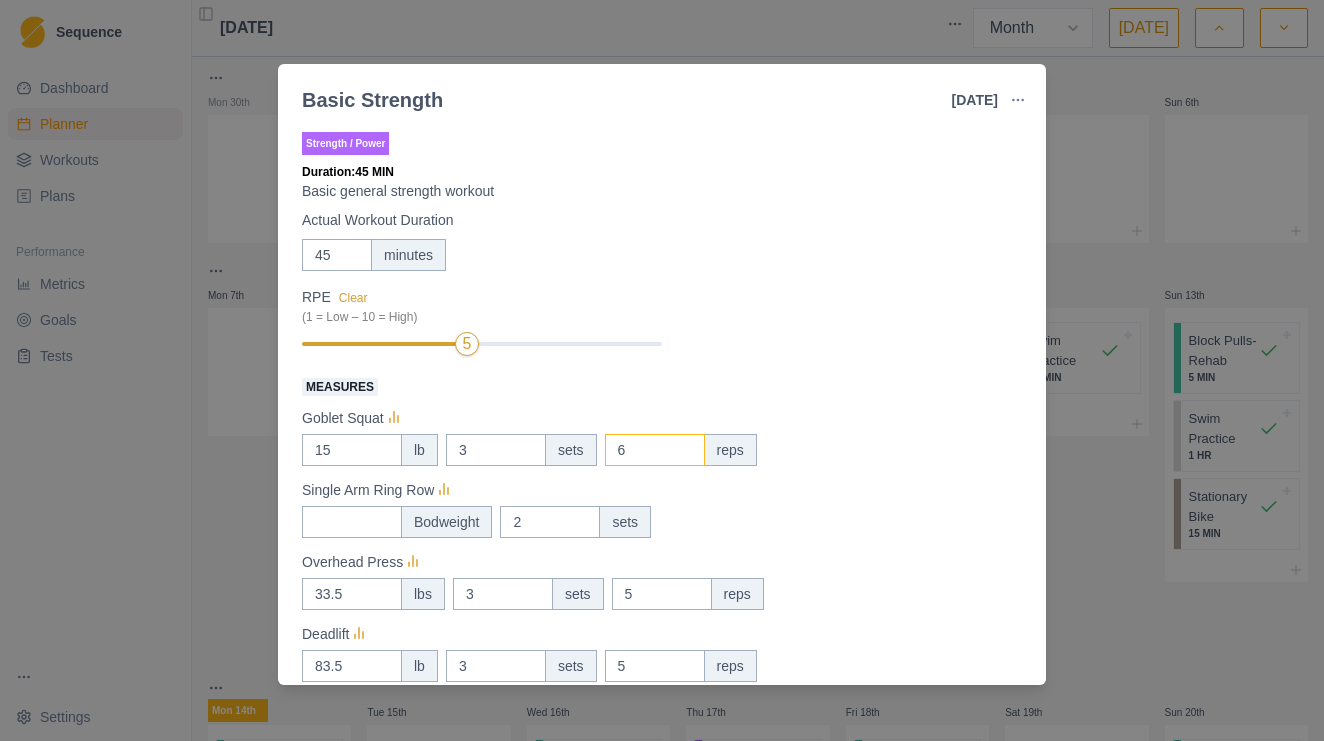 scroll, scrollTop: 21, scrollLeft: 0, axis: vertical 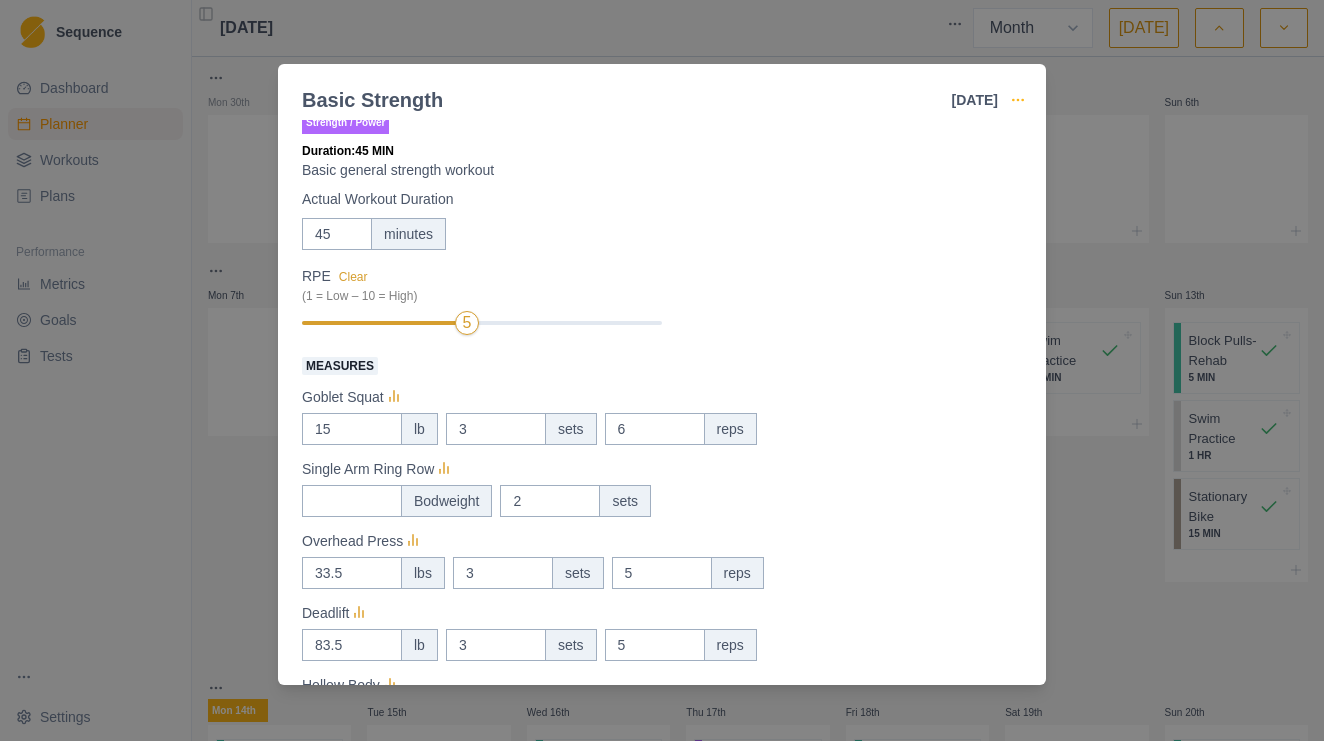 click 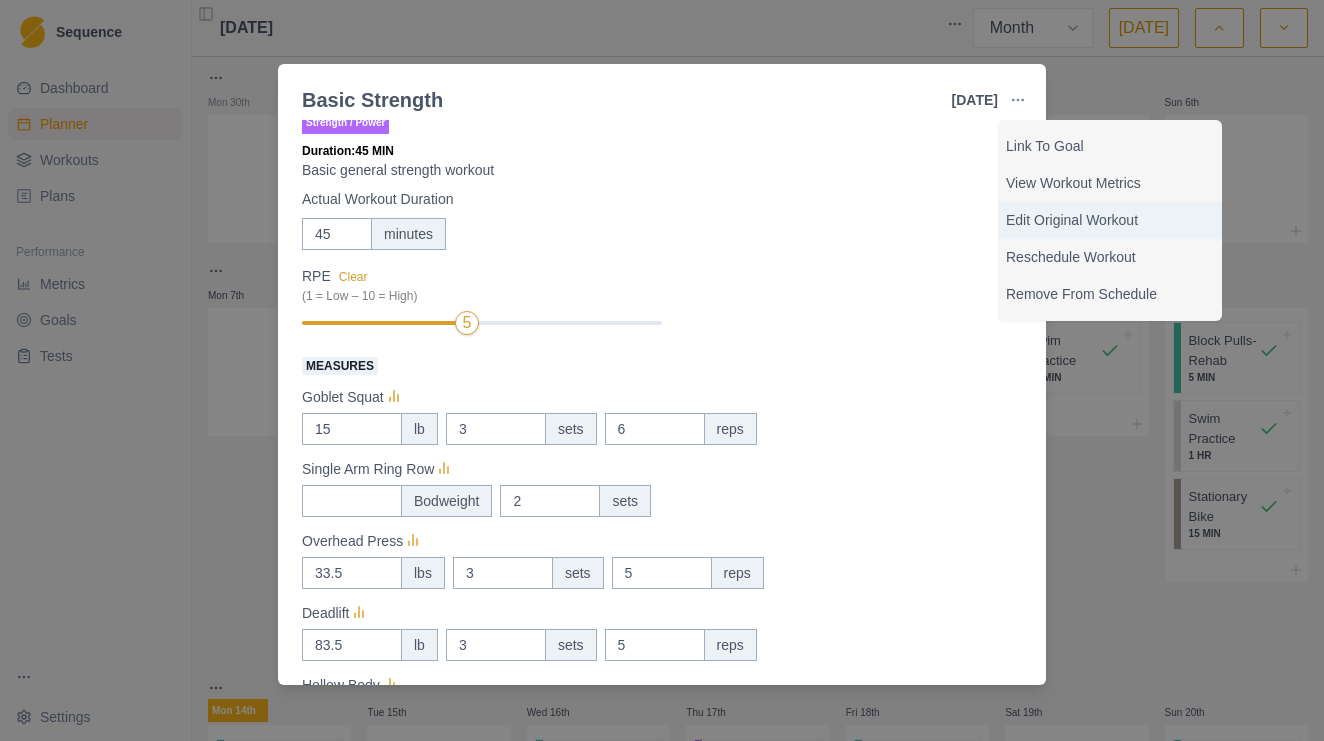 click on "Edit Original Workout" at bounding box center (1110, 220) 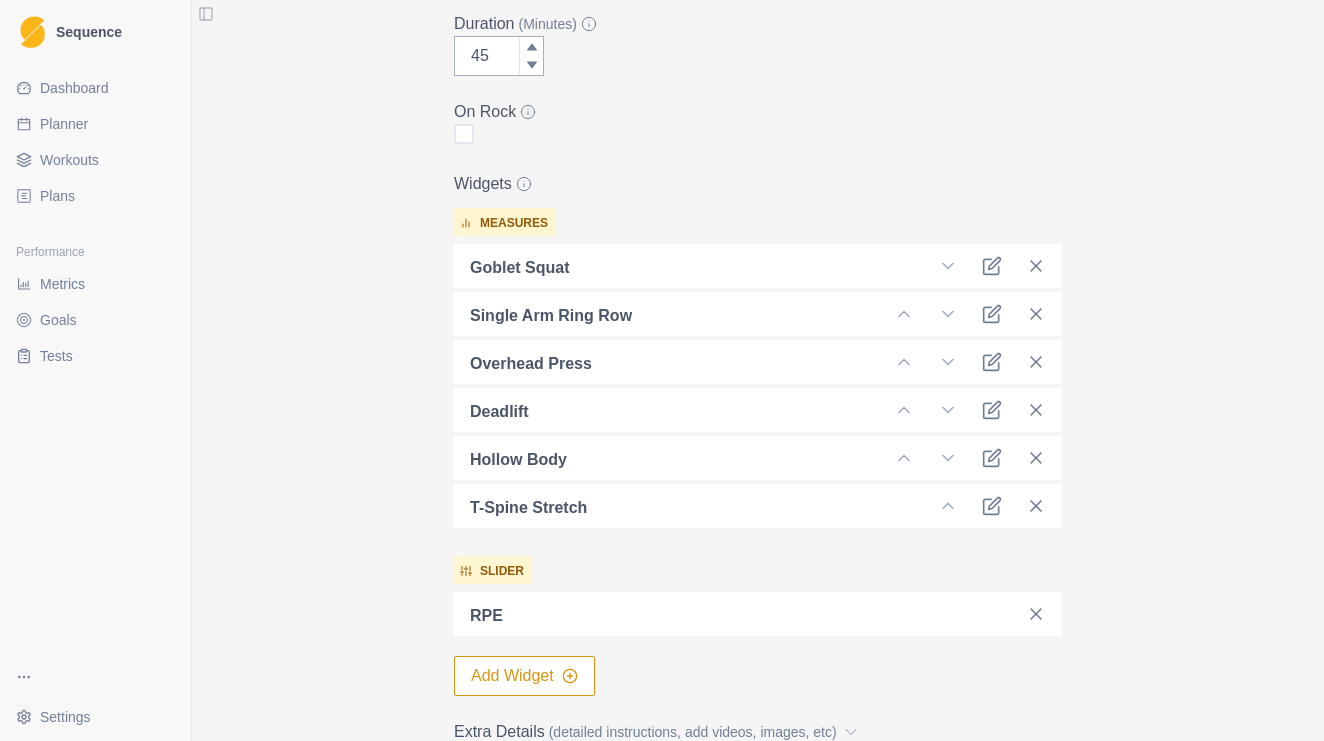 scroll, scrollTop: 489, scrollLeft: 0, axis: vertical 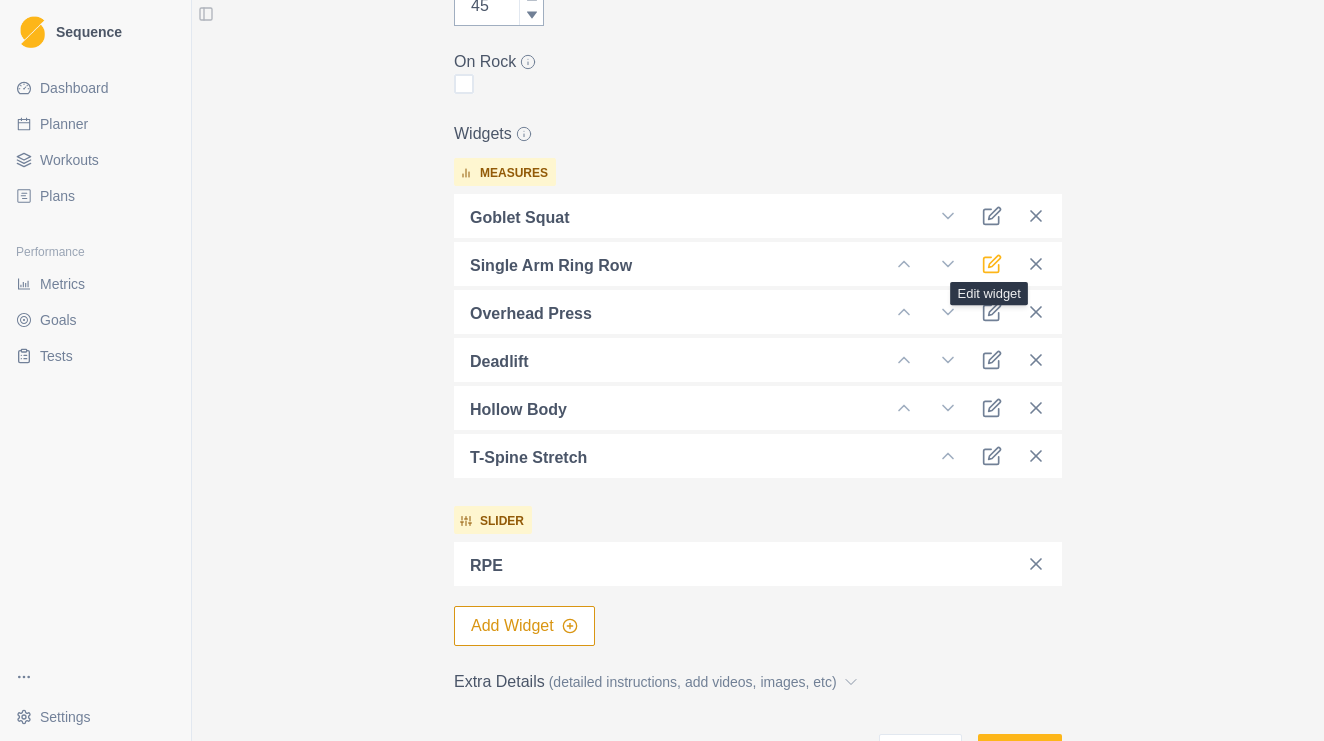 click 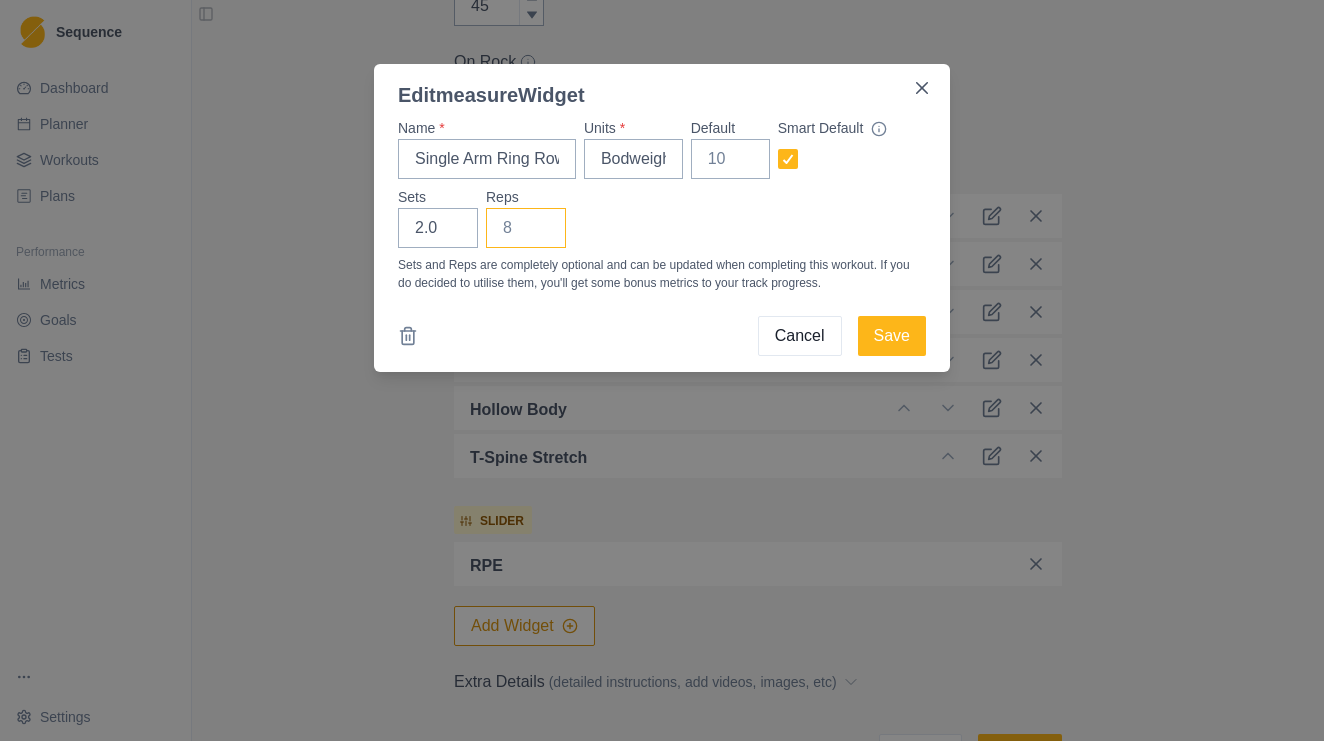 click on "Reps" at bounding box center (526, 228) 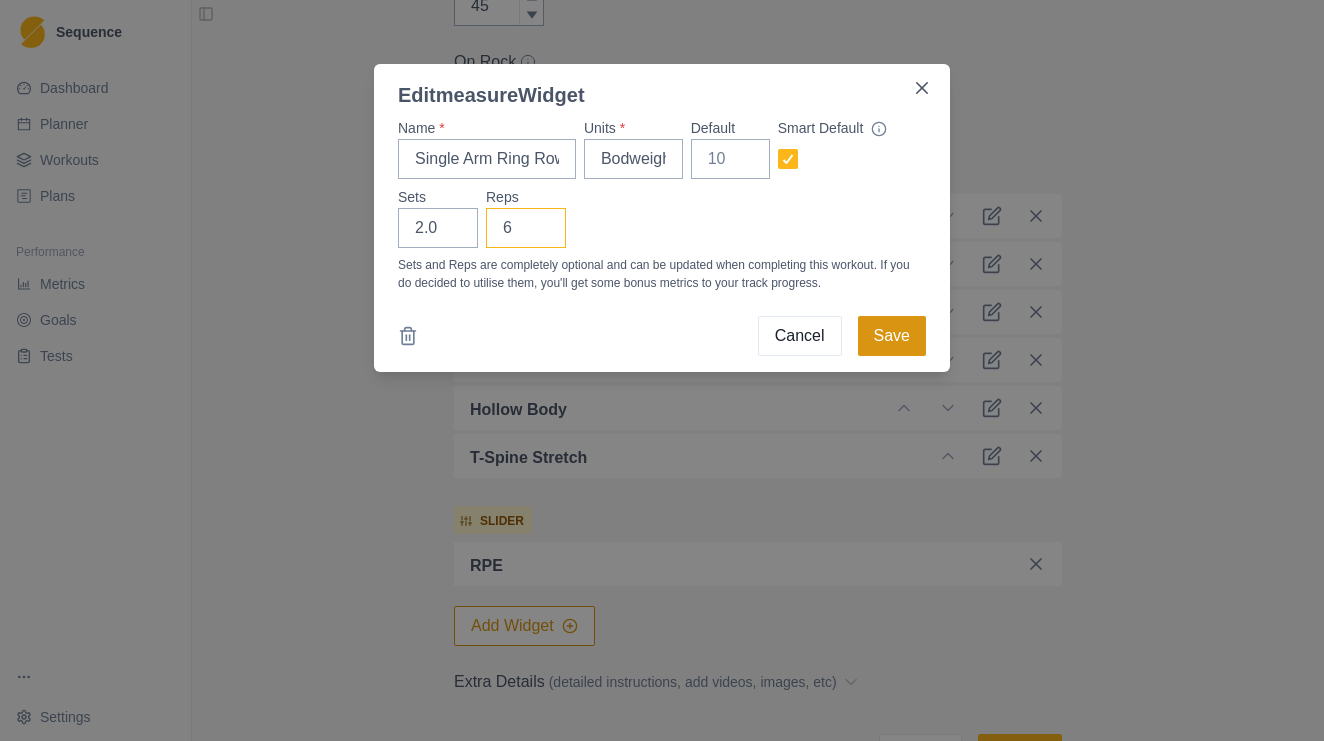 type on "6" 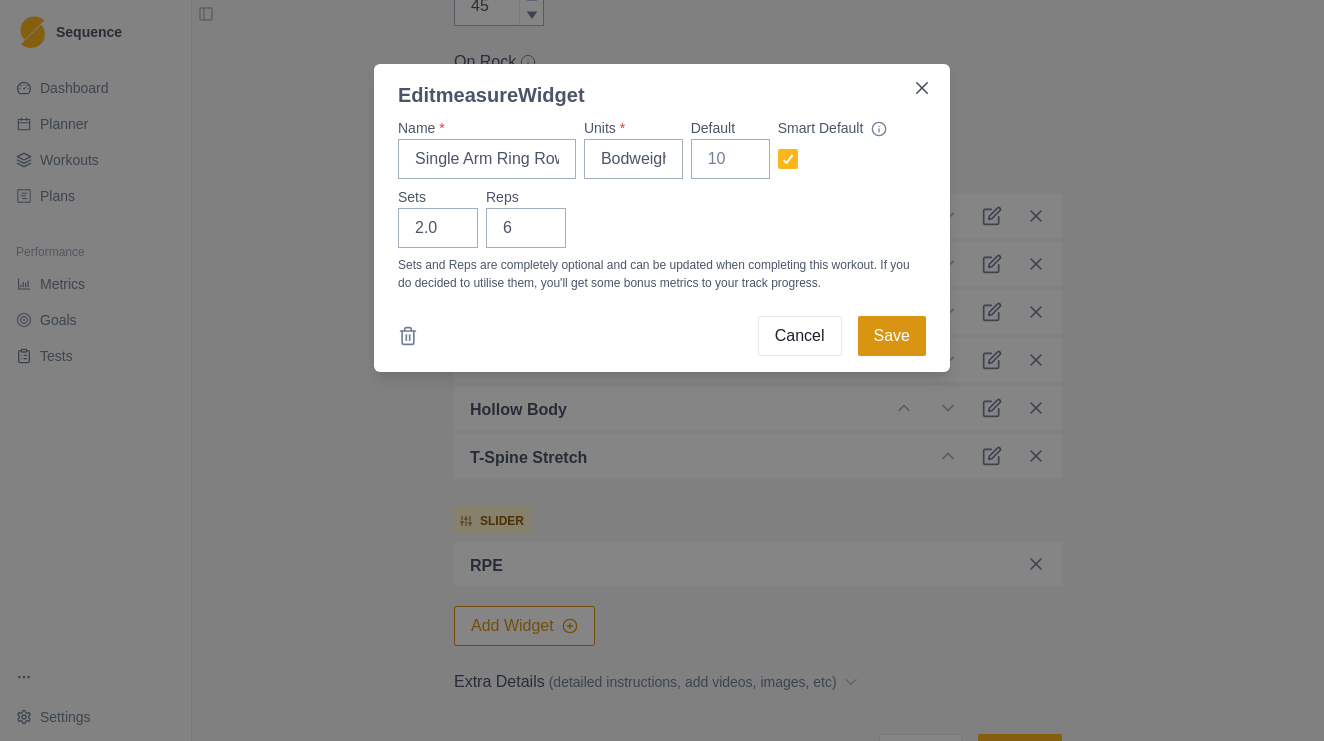 click on "Save" at bounding box center [892, 336] 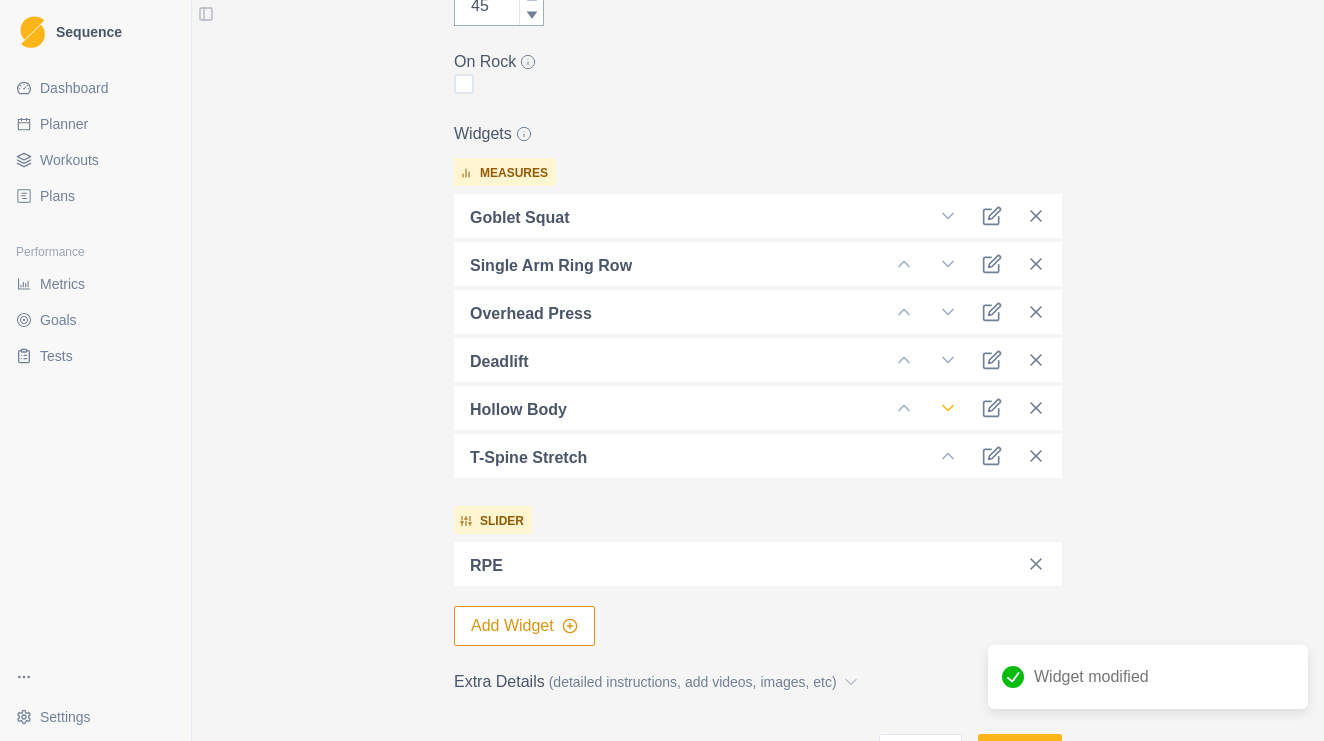 click 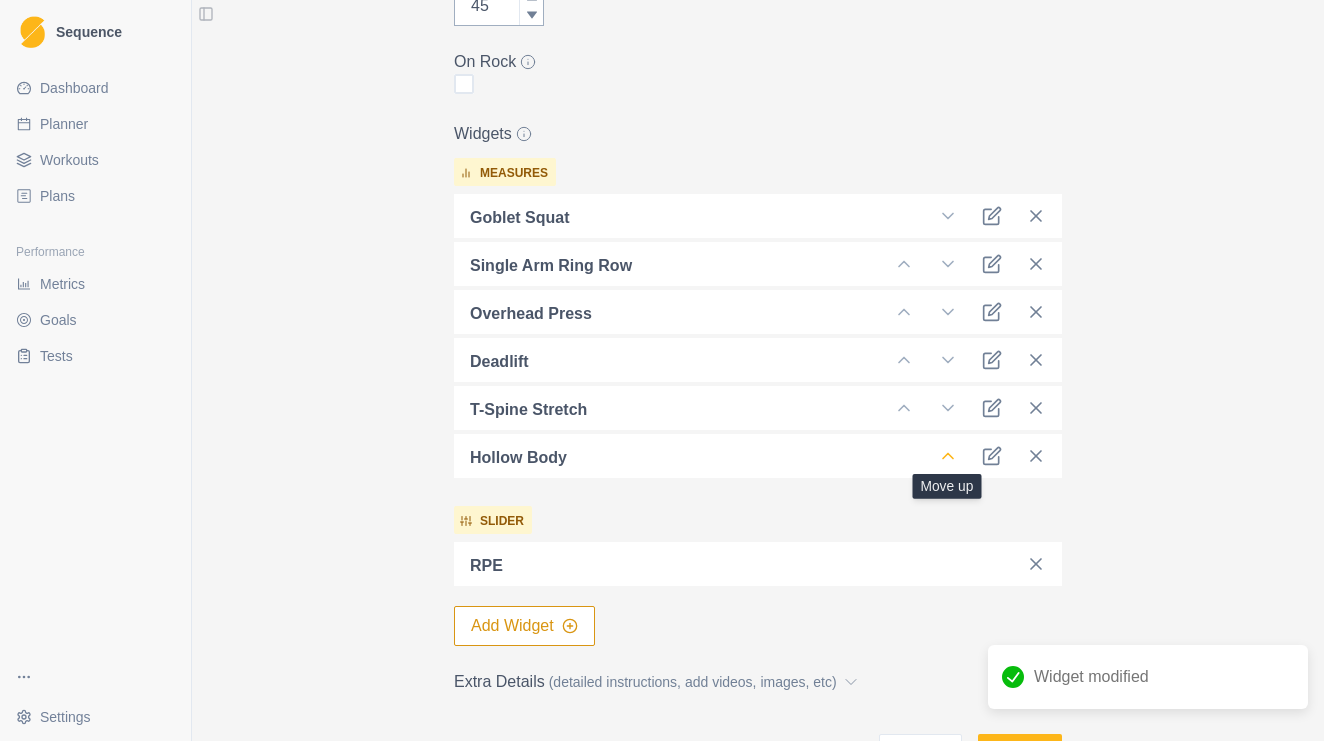 click 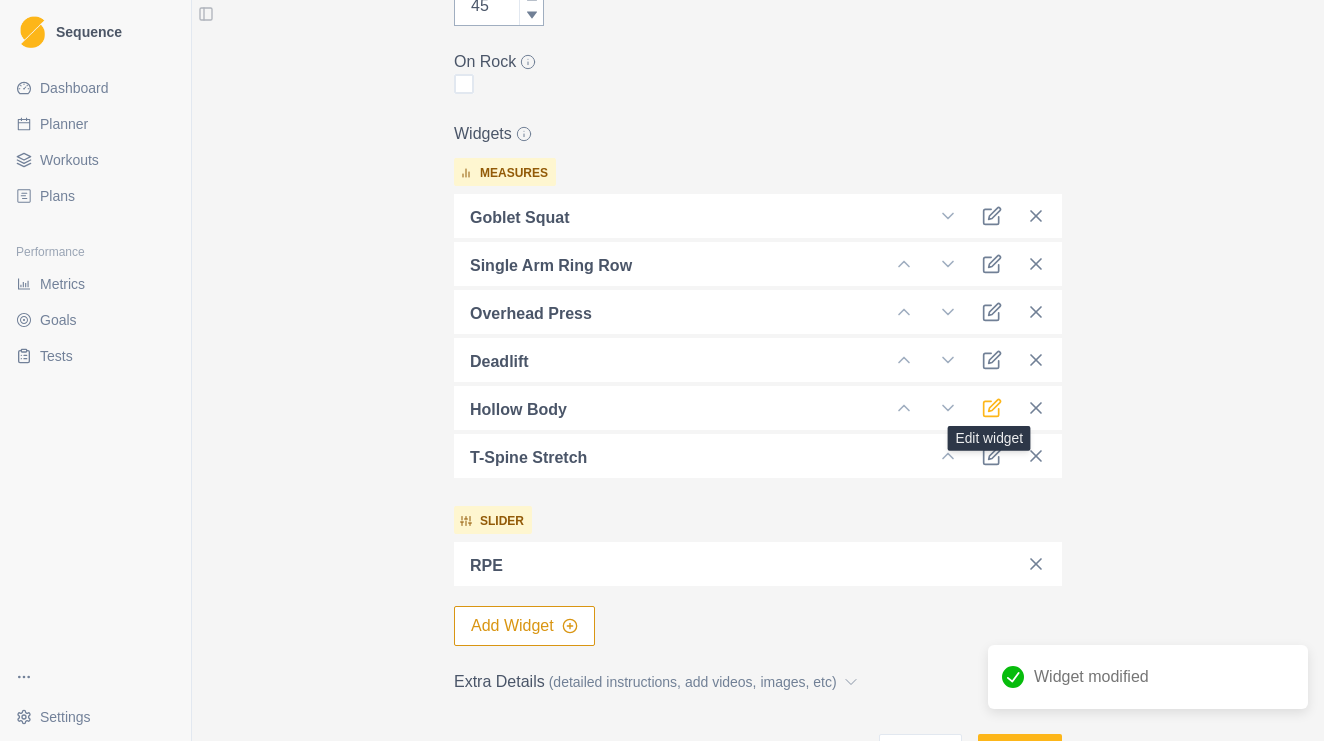 click 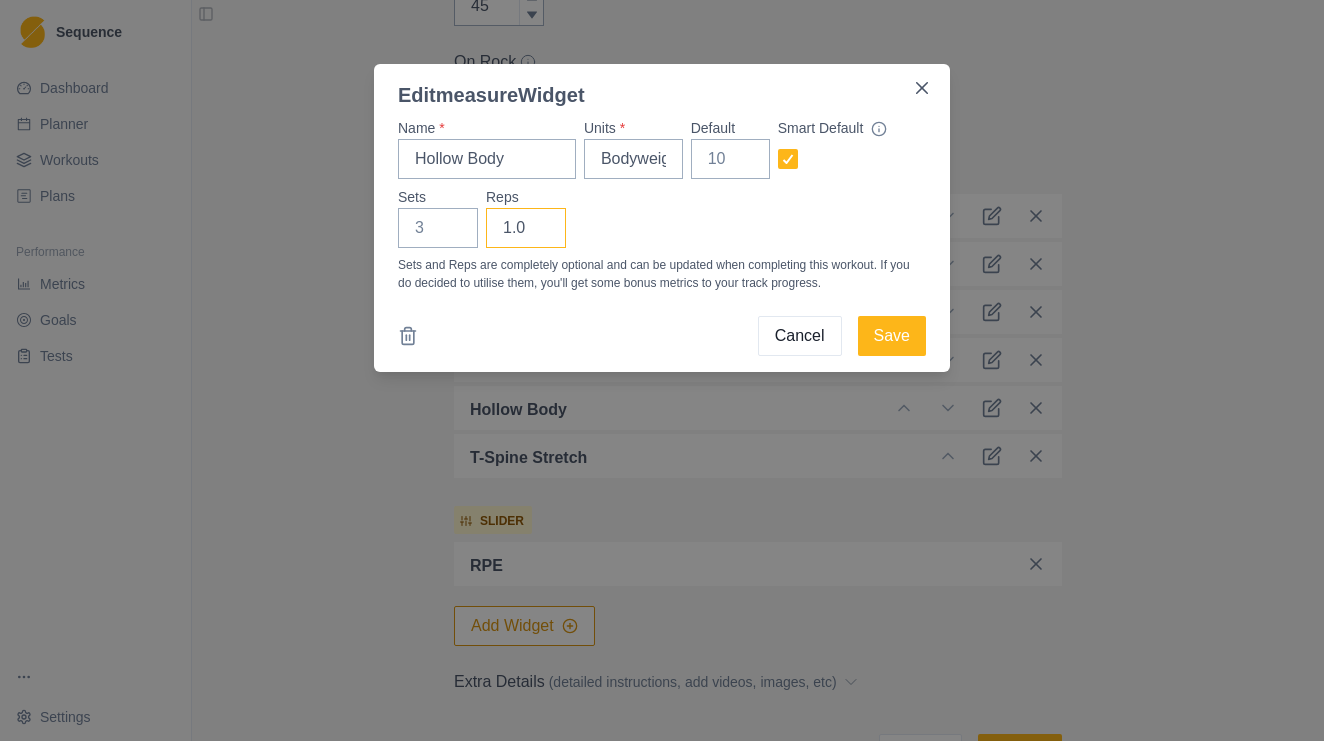 click on "1.0" at bounding box center (526, 228) 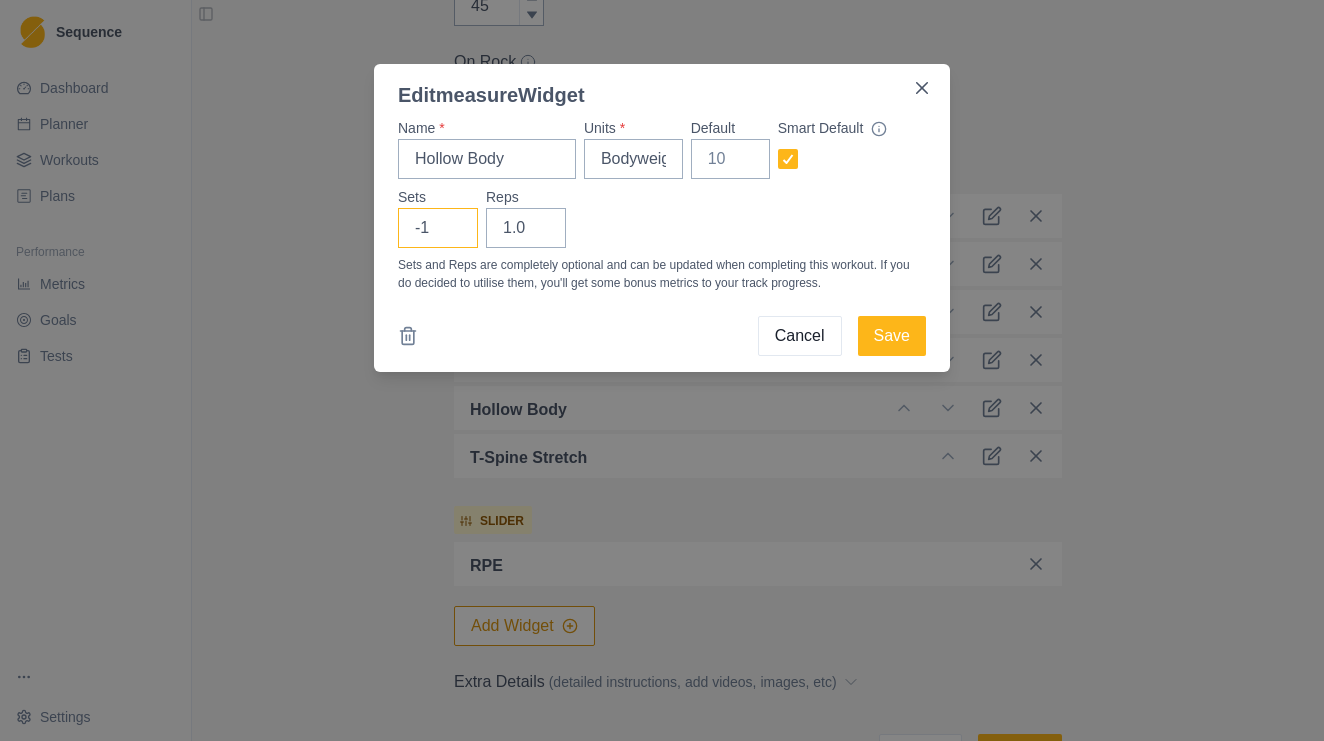 click on "-1" at bounding box center [438, 228] 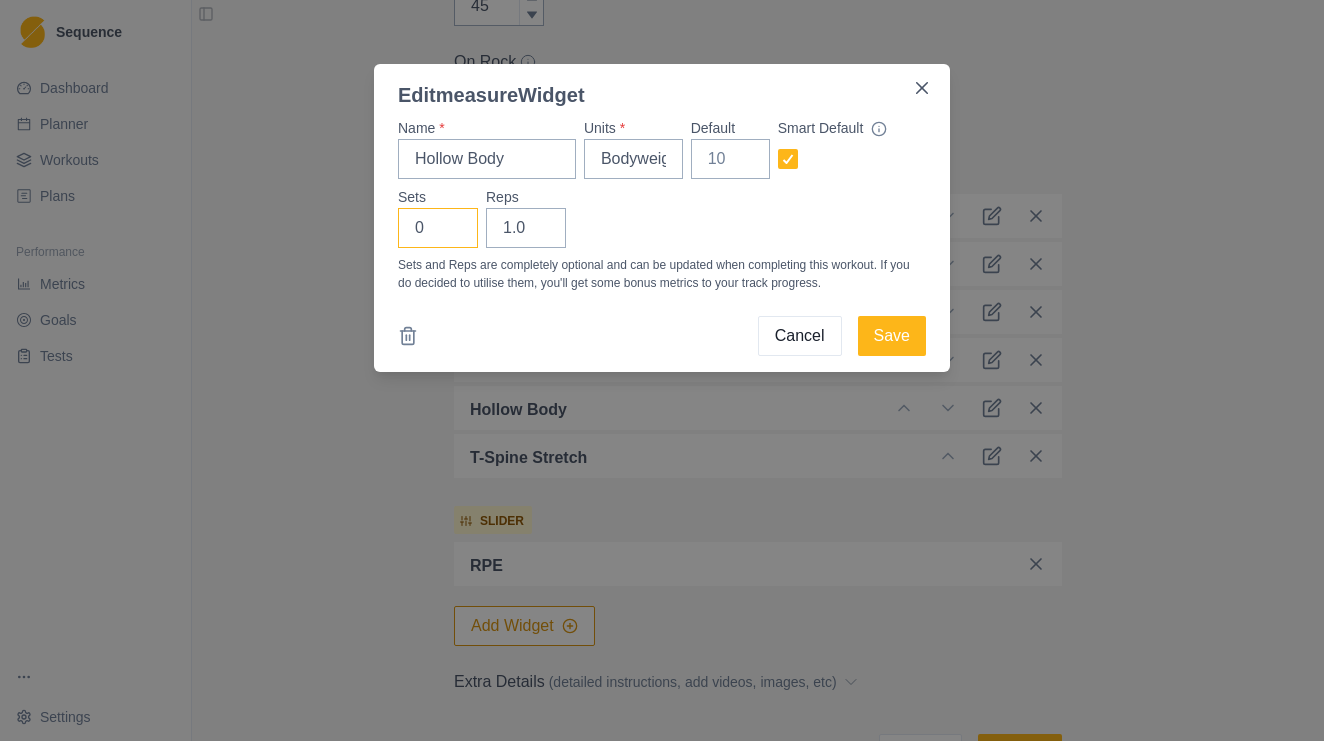 click on "0" at bounding box center (438, 228) 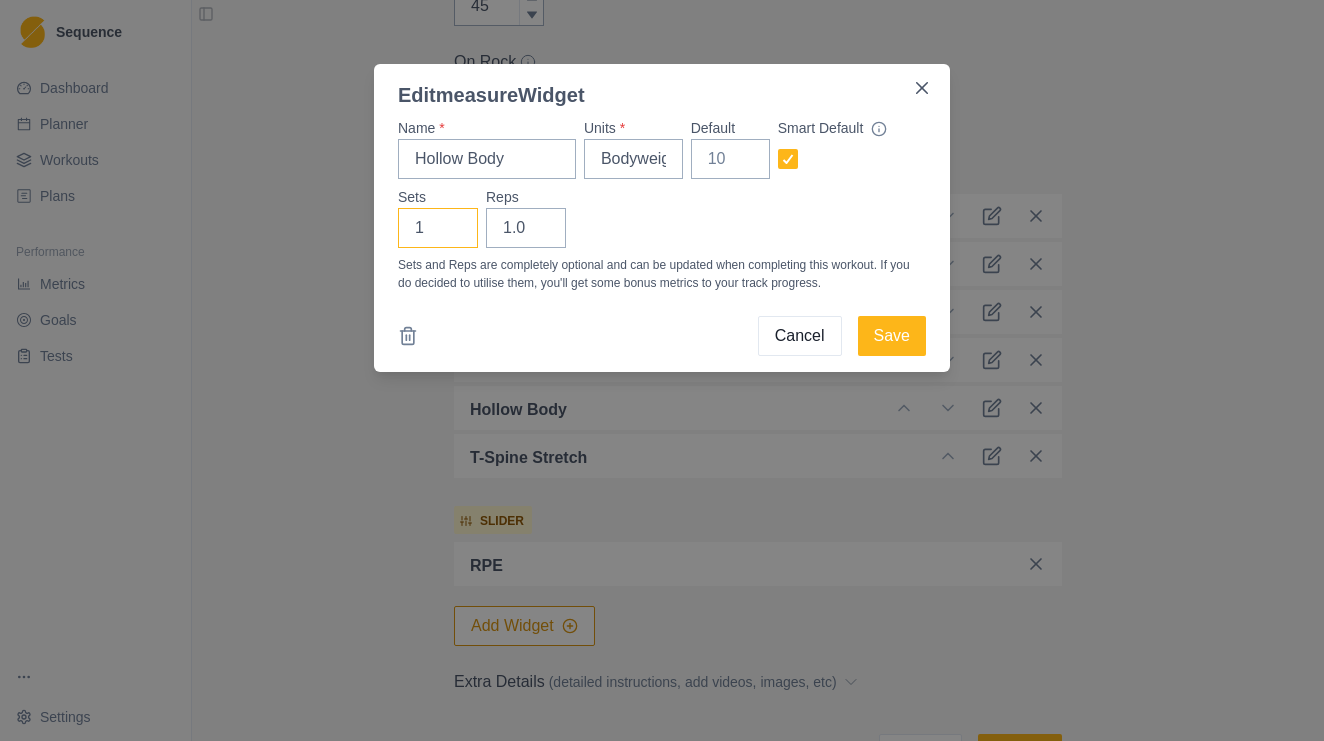 click on "1" at bounding box center [438, 228] 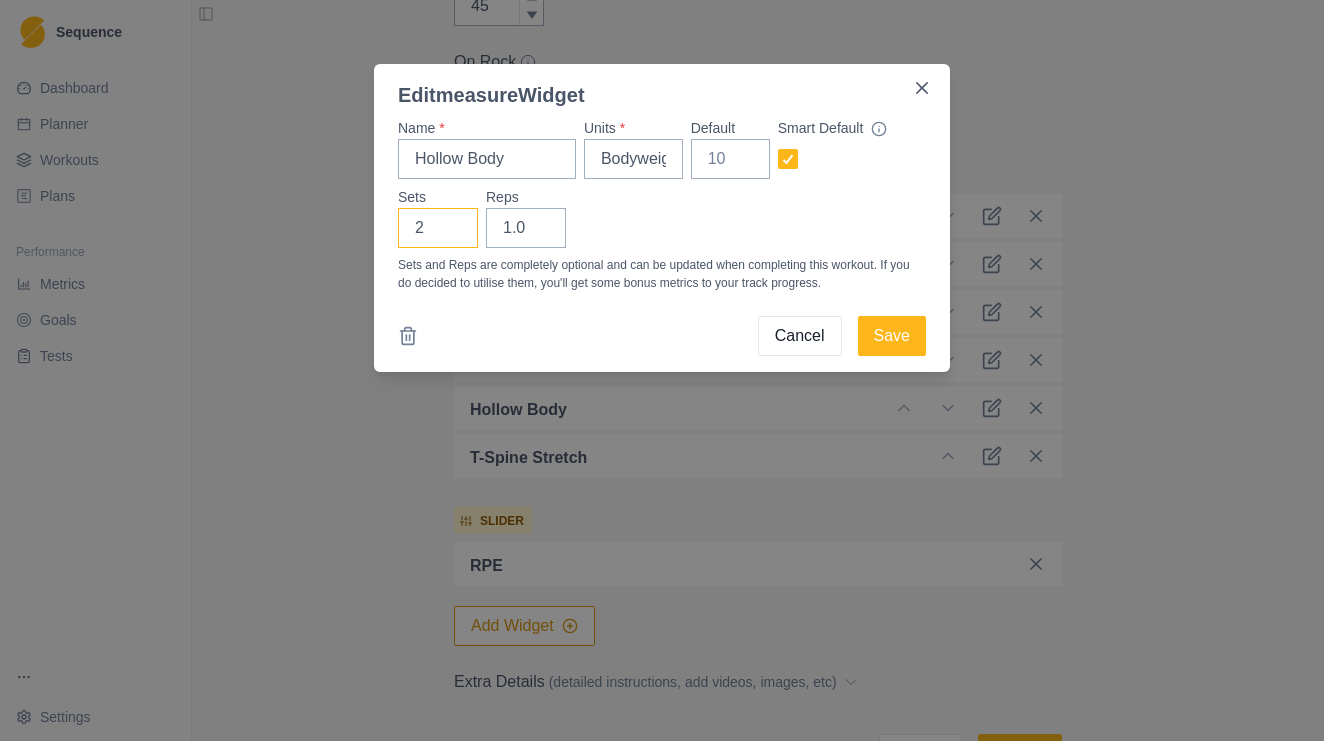 click on "2" at bounding box center (438, 228) 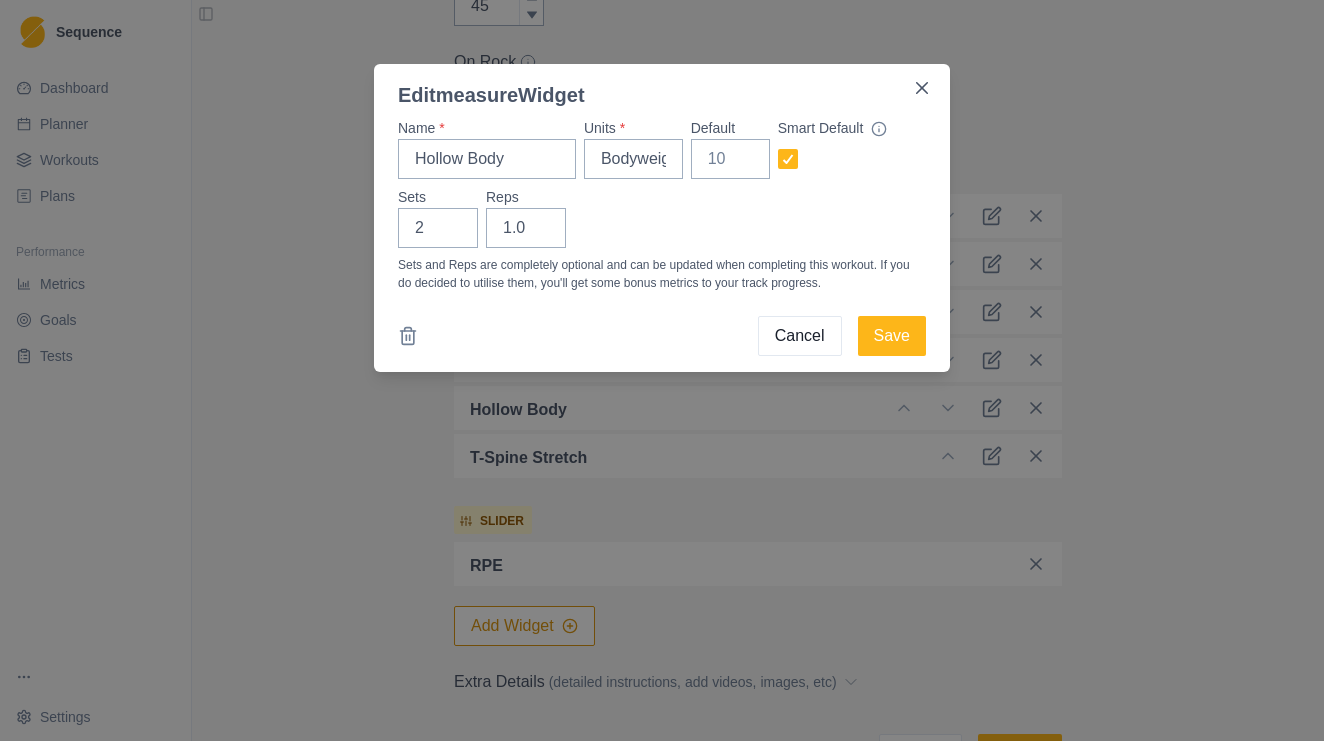 click on "Sets and Reps are completely optional and can be updated when completing this workout. If you do decided to utilise them, you'll get some bonus metrics to your track progress." at bounding box center (662, 274) 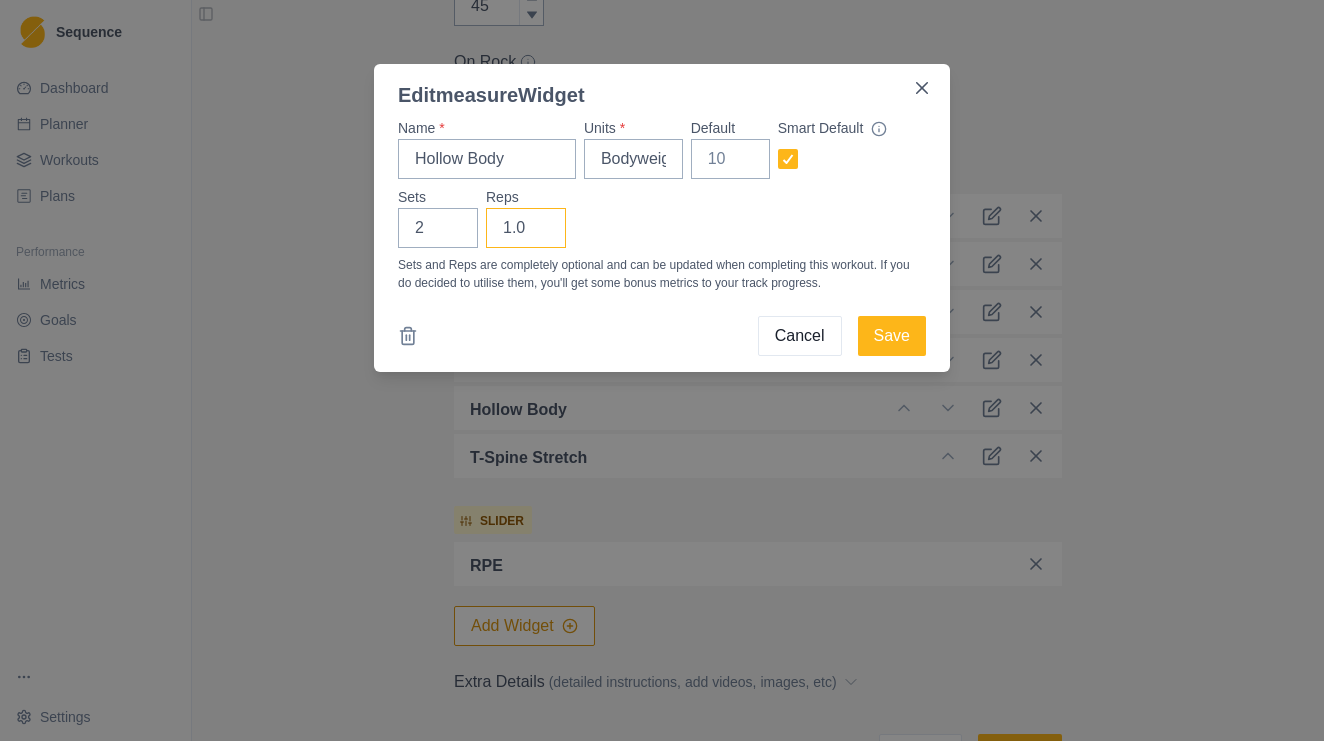 click on "1.0" at bounding box center (526, 228) 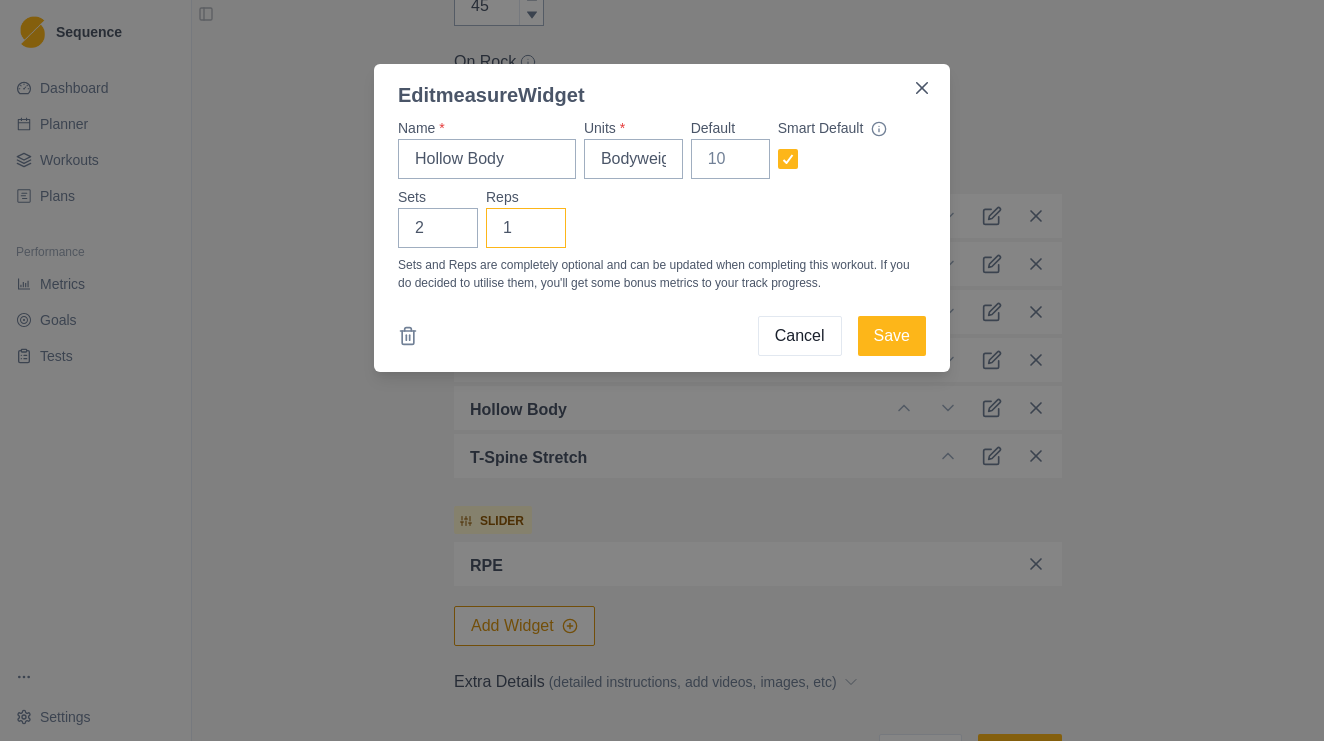 type on "1" 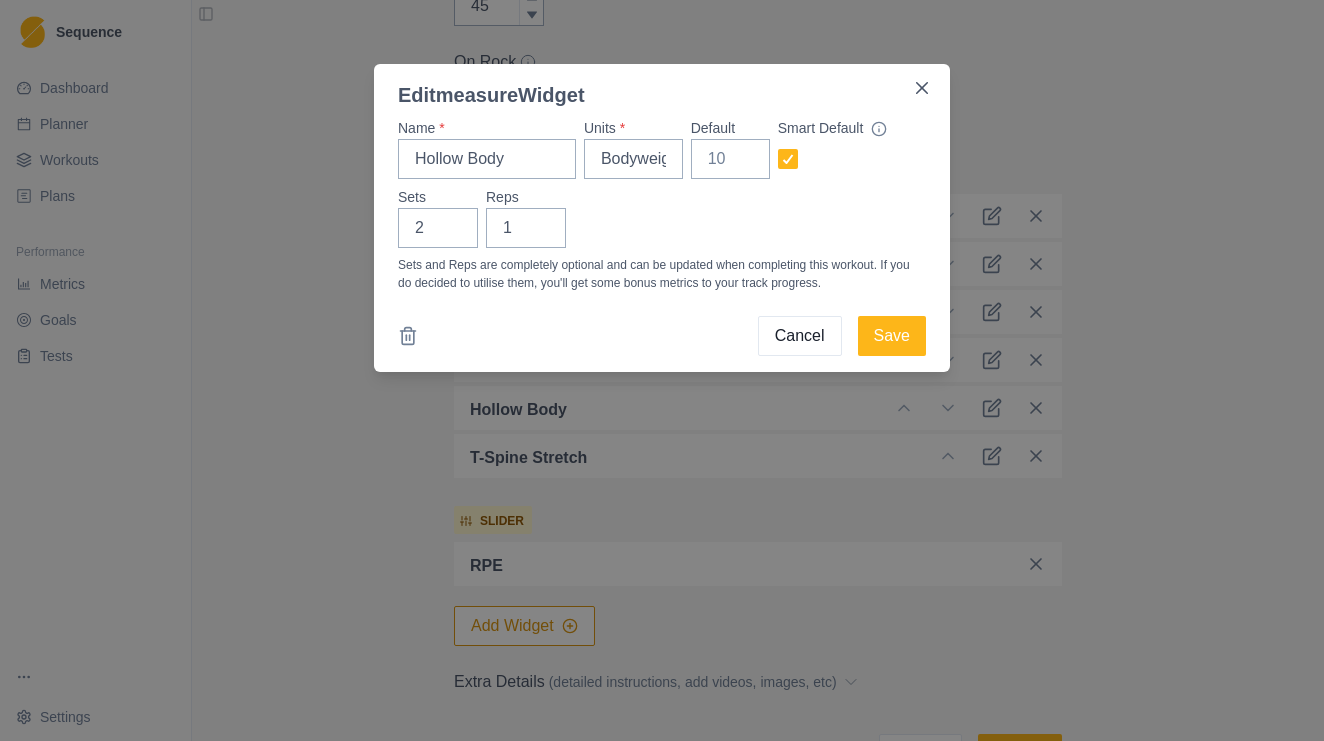 click on "Sets 2 Reps 1" at bounding box center [662, 217] 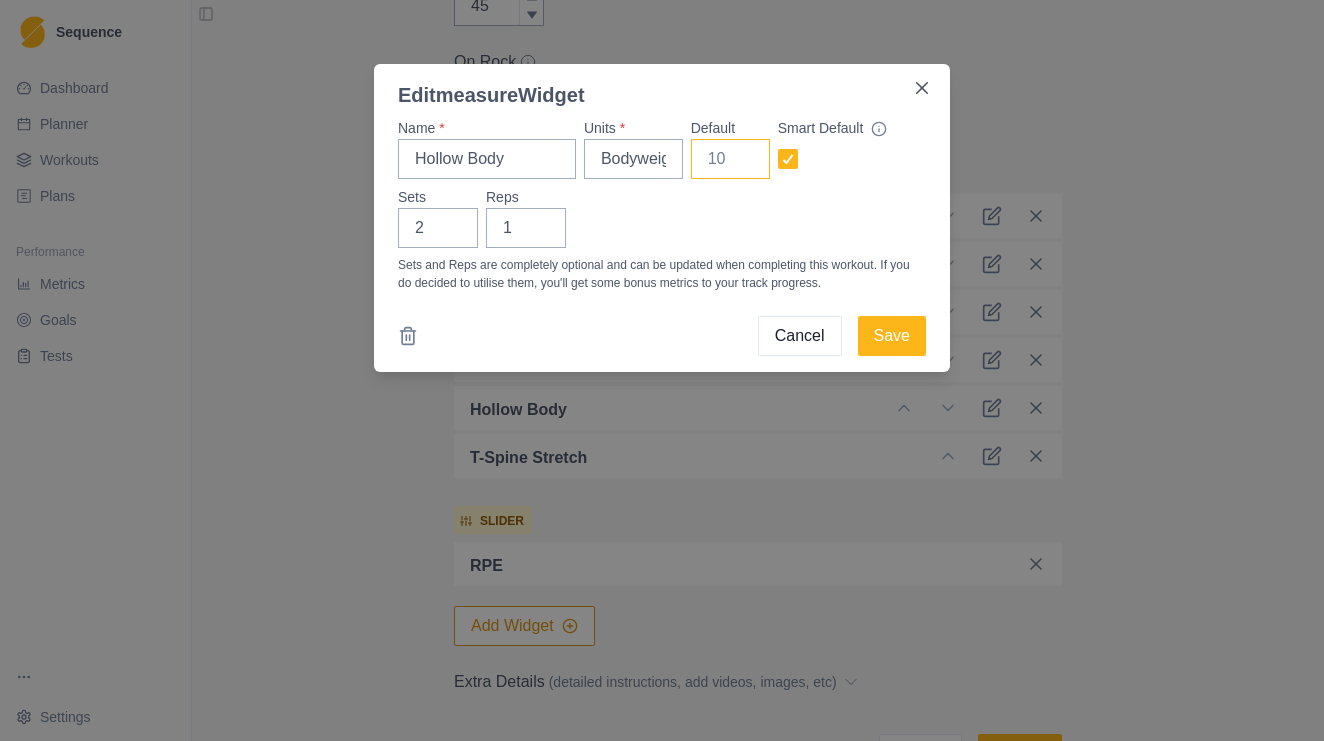 click on "Default" at bounding box center [730, 159] 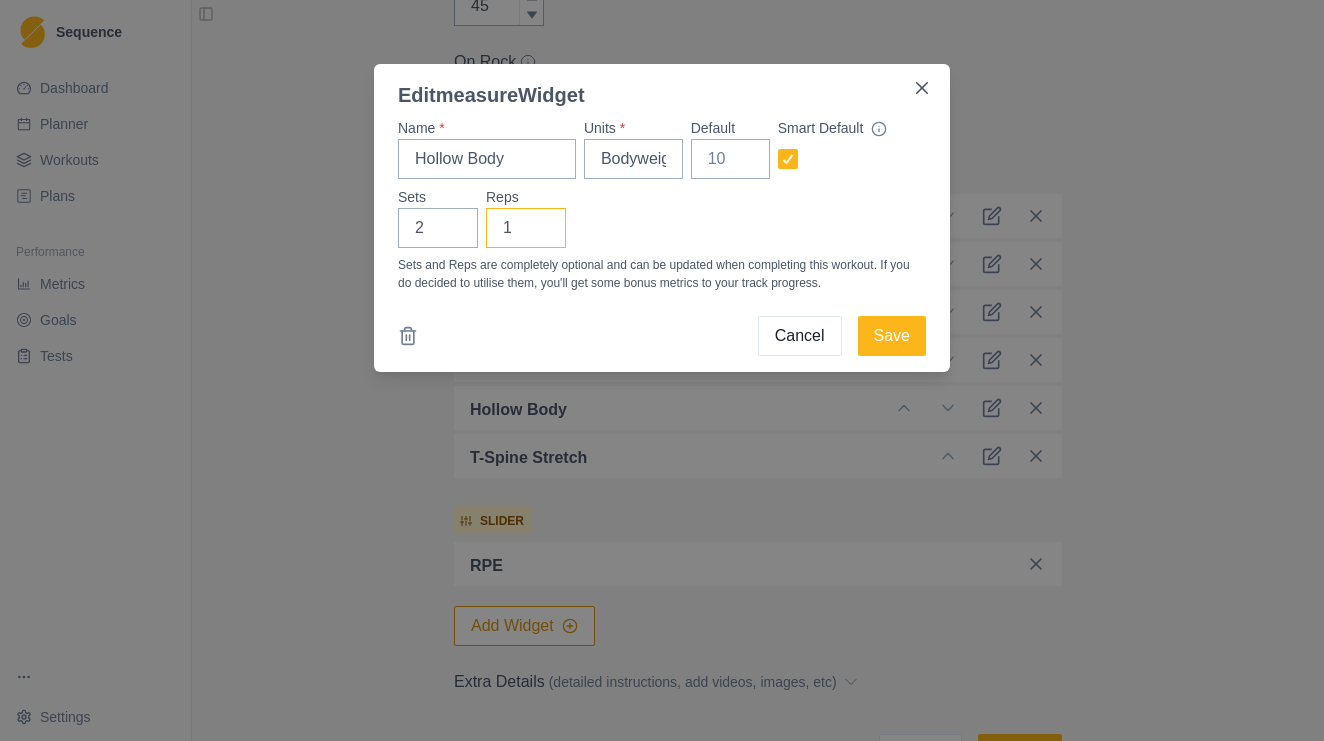 click on "1" at bounding box center [526, 228] 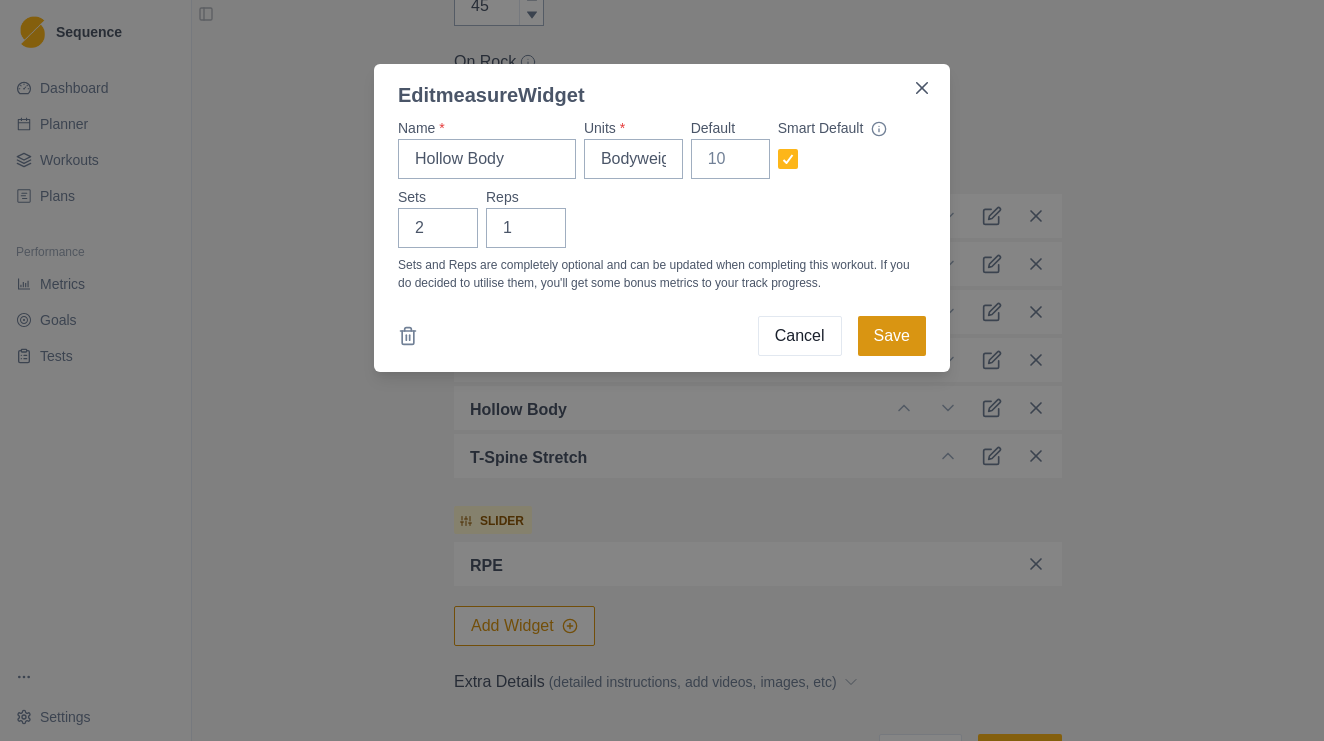 click on "Save" at bounding box center (892, 336) 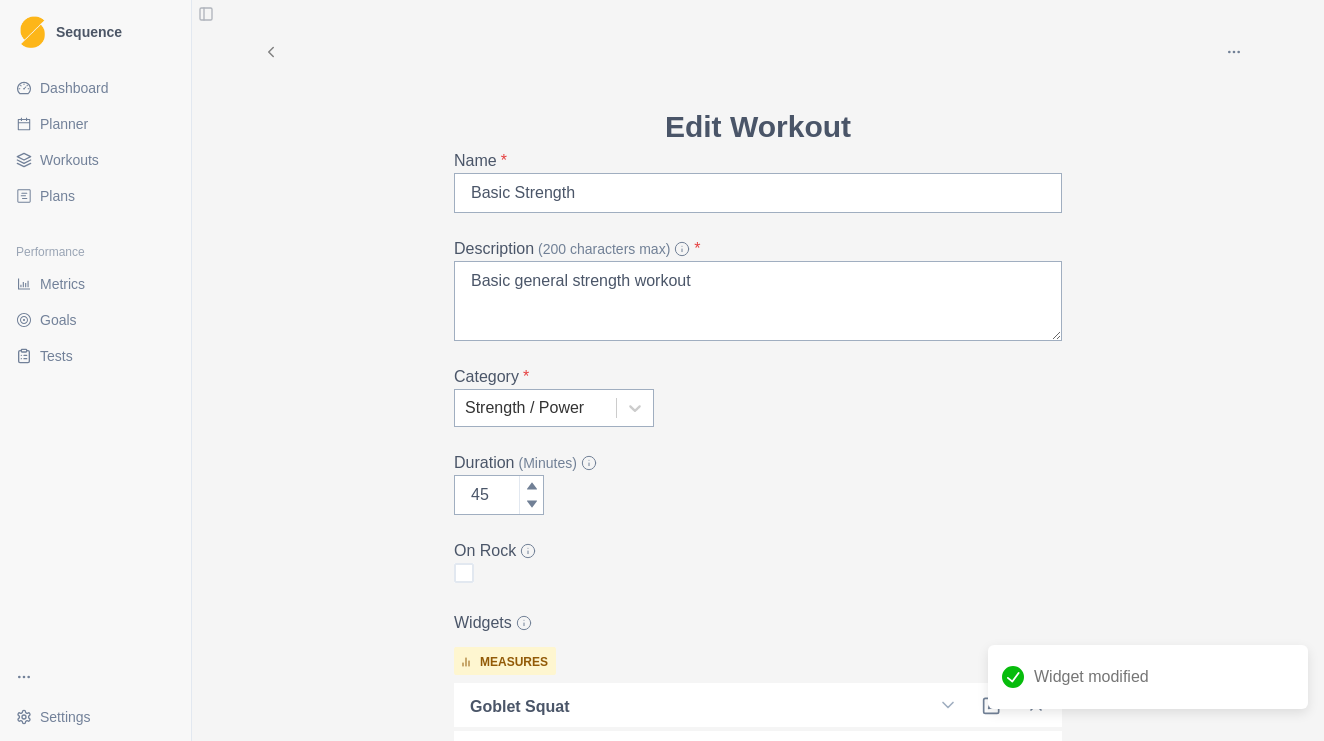 scroll, scrollTop: 0, scrollLeft: 0, axis: both 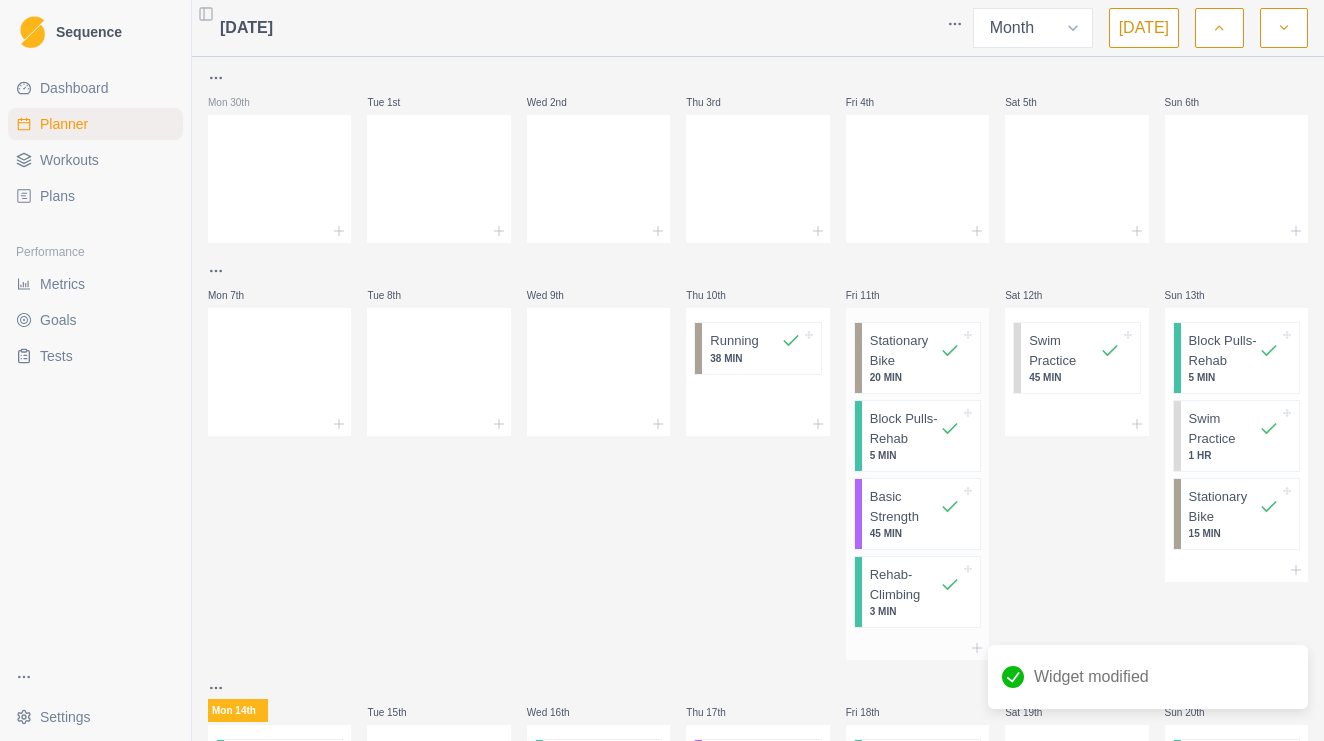 click on "Basic Strength" at bounding box center [905, 506] 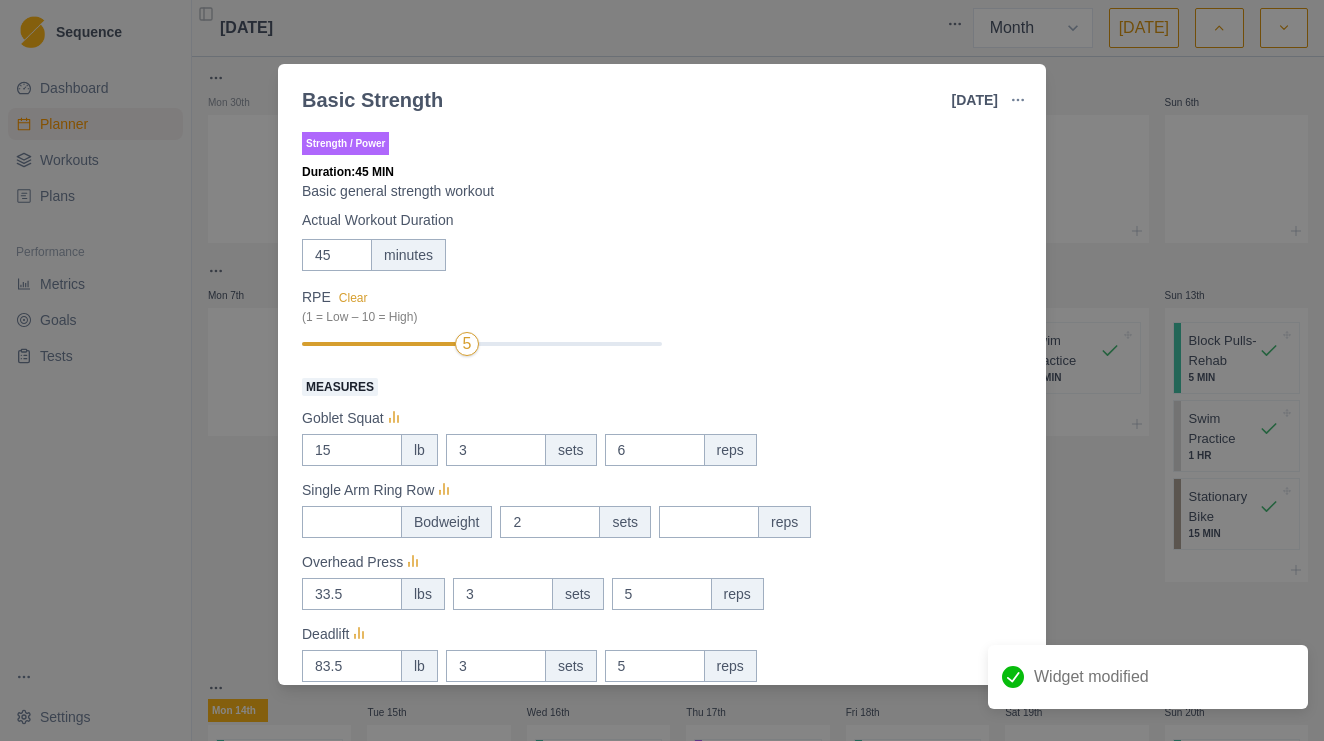 click at bounding box center (1018, 100) 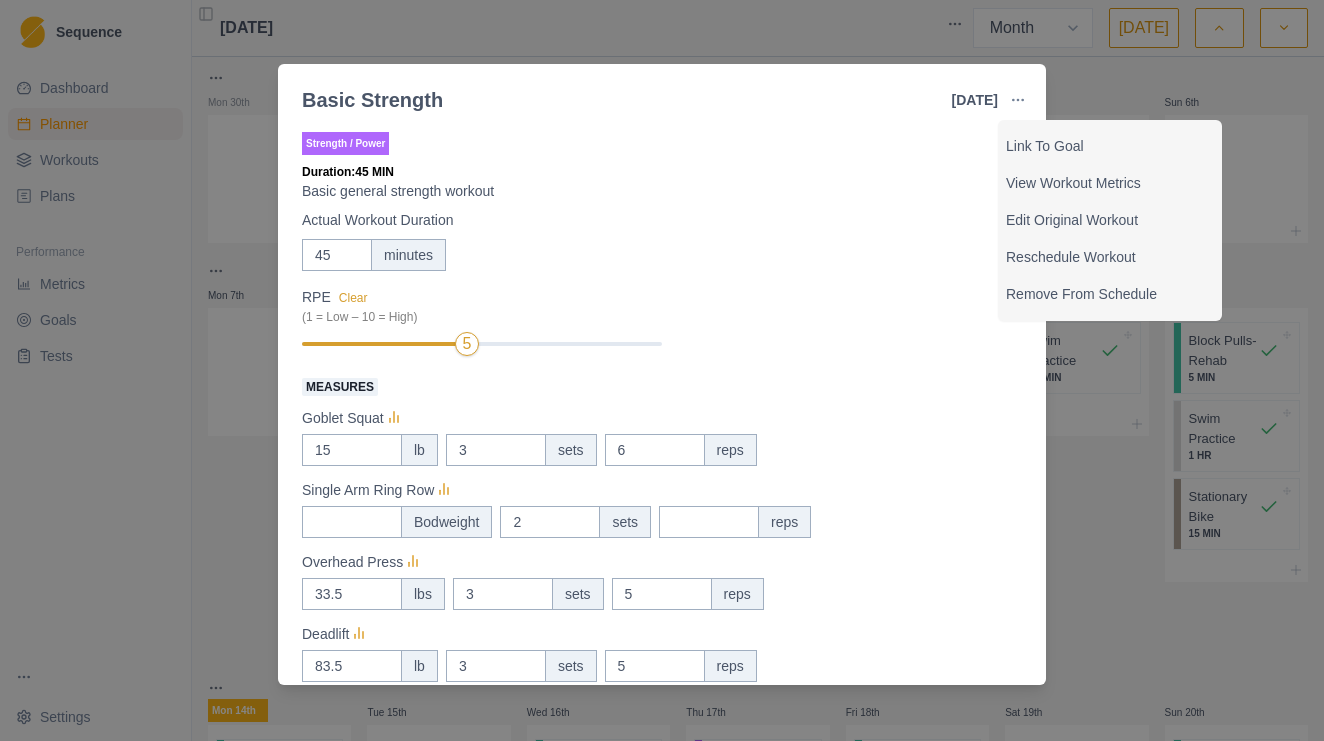 click on "RPE Clear (1 = Low – 10 = High) 5" at bounding box center (662, 322) 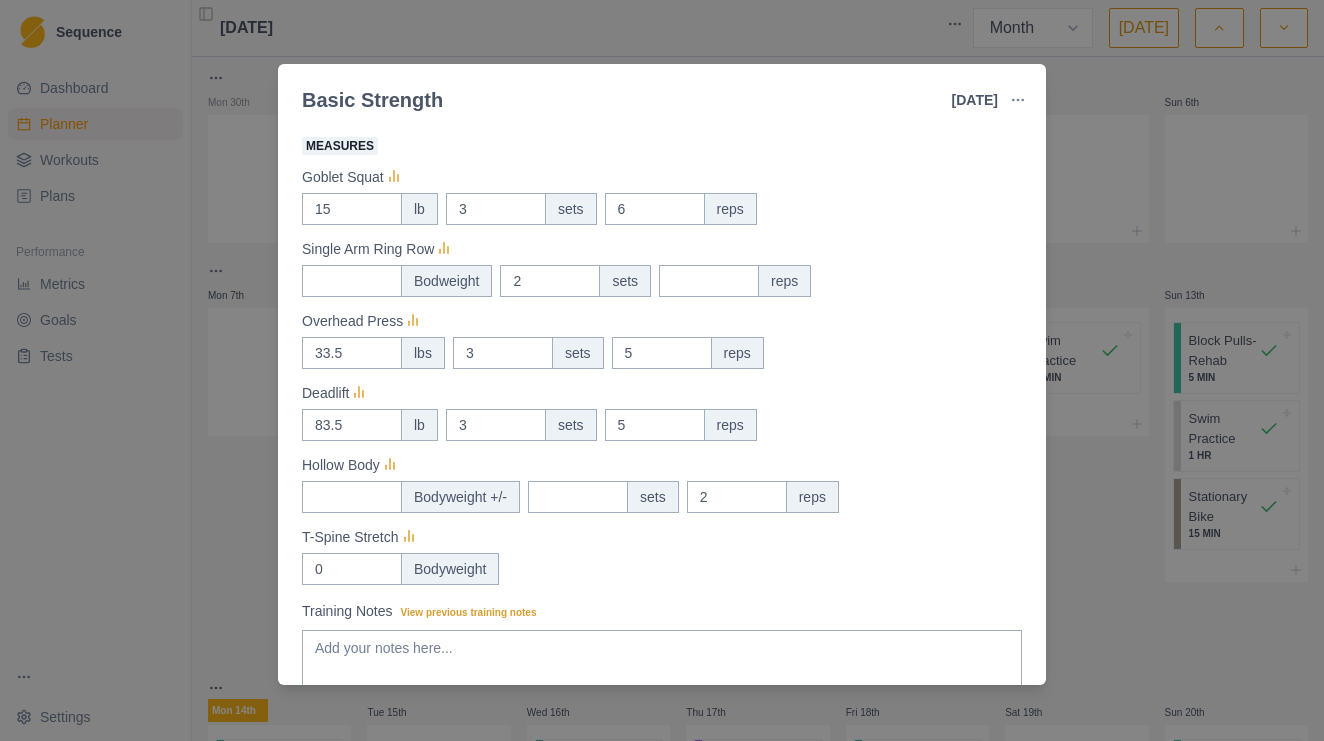 scroll, scrollTop: 251, scrollLeft: 0, axis: vertical 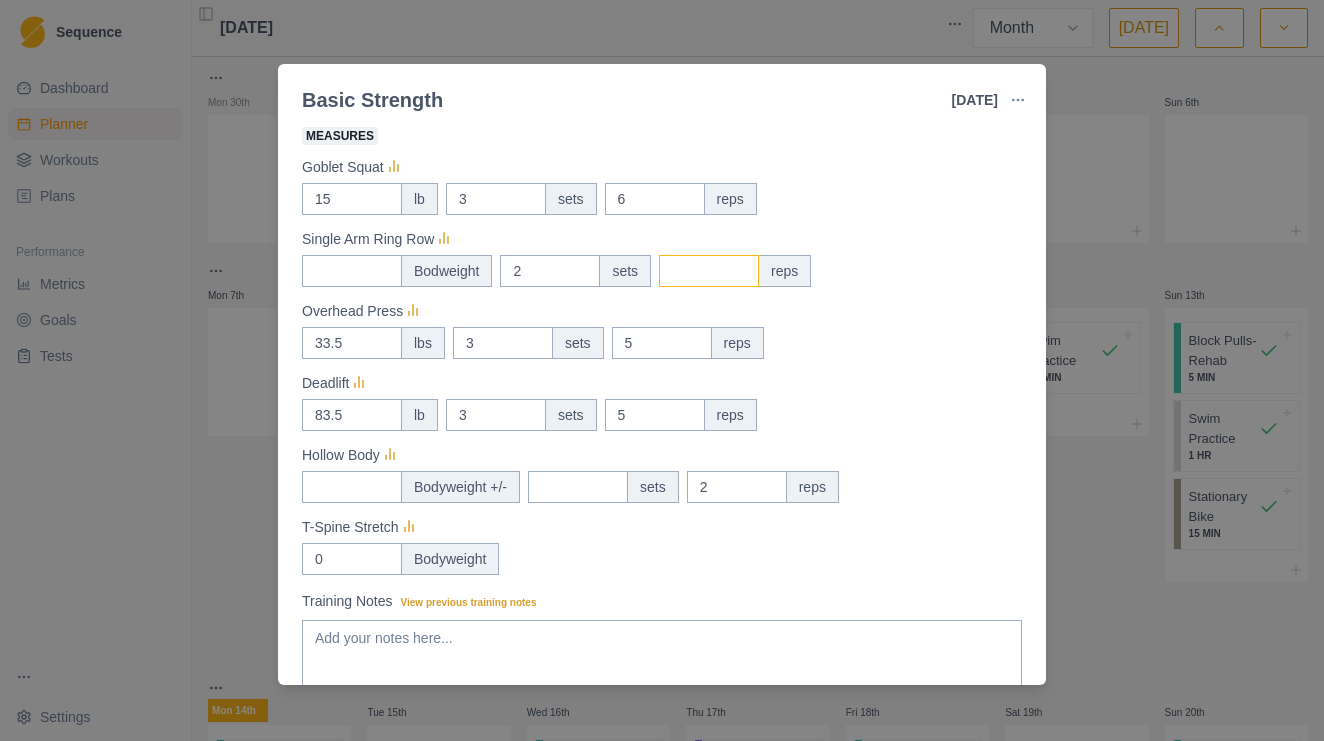 click on "Measures" at bounding box center [655, 199] 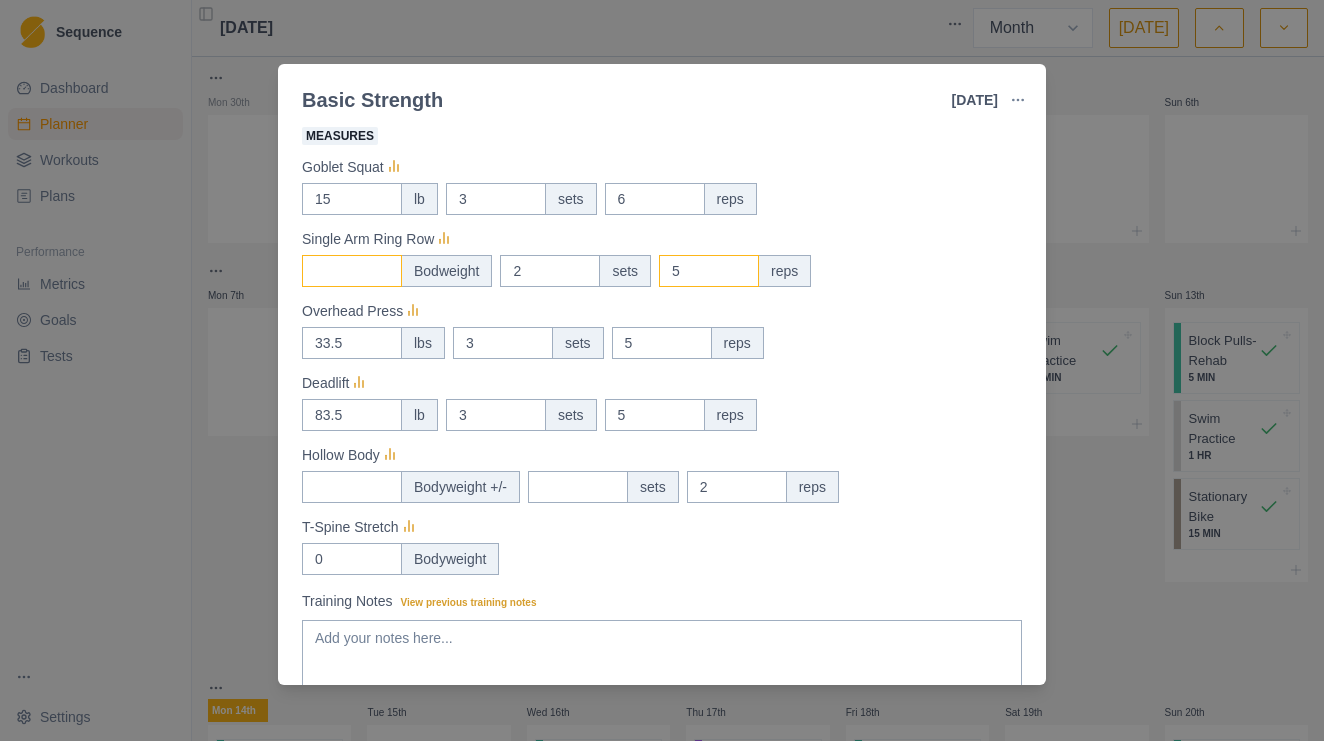type on "5" 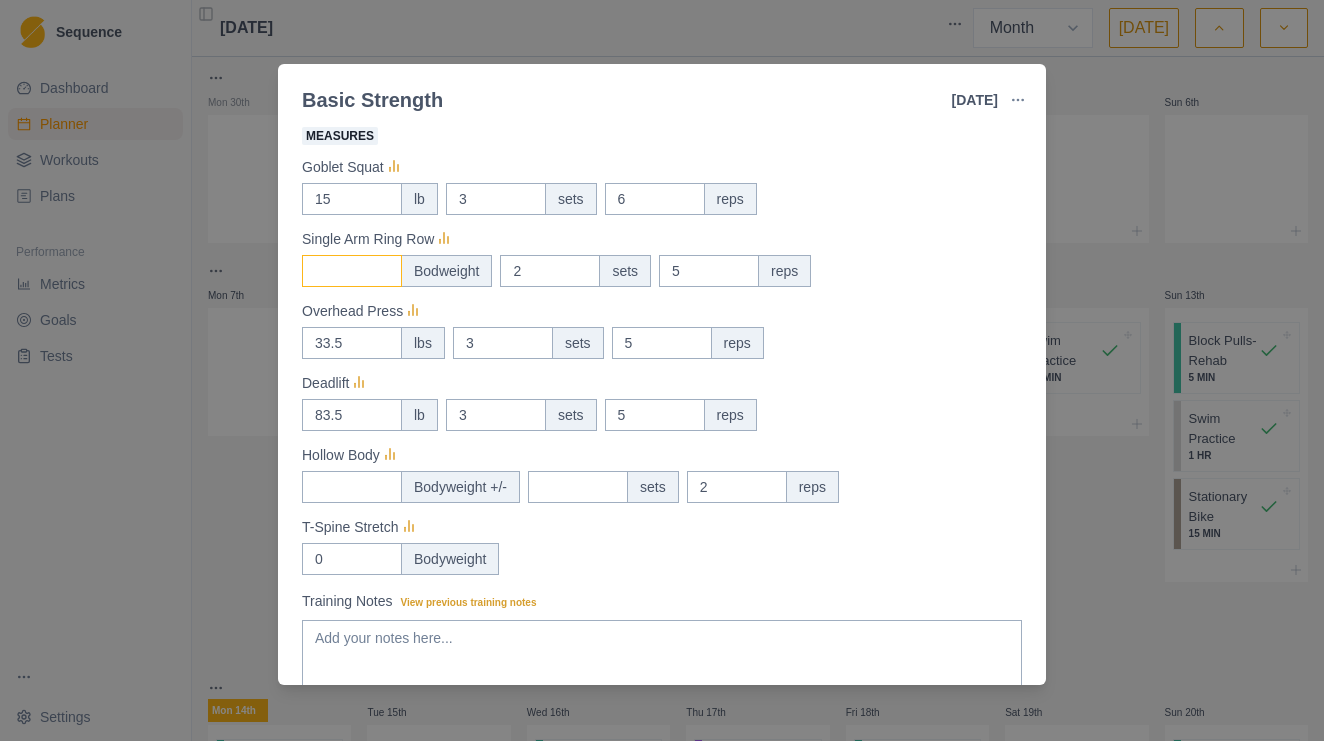 click on "Measures" at bounding box center (352, 199) 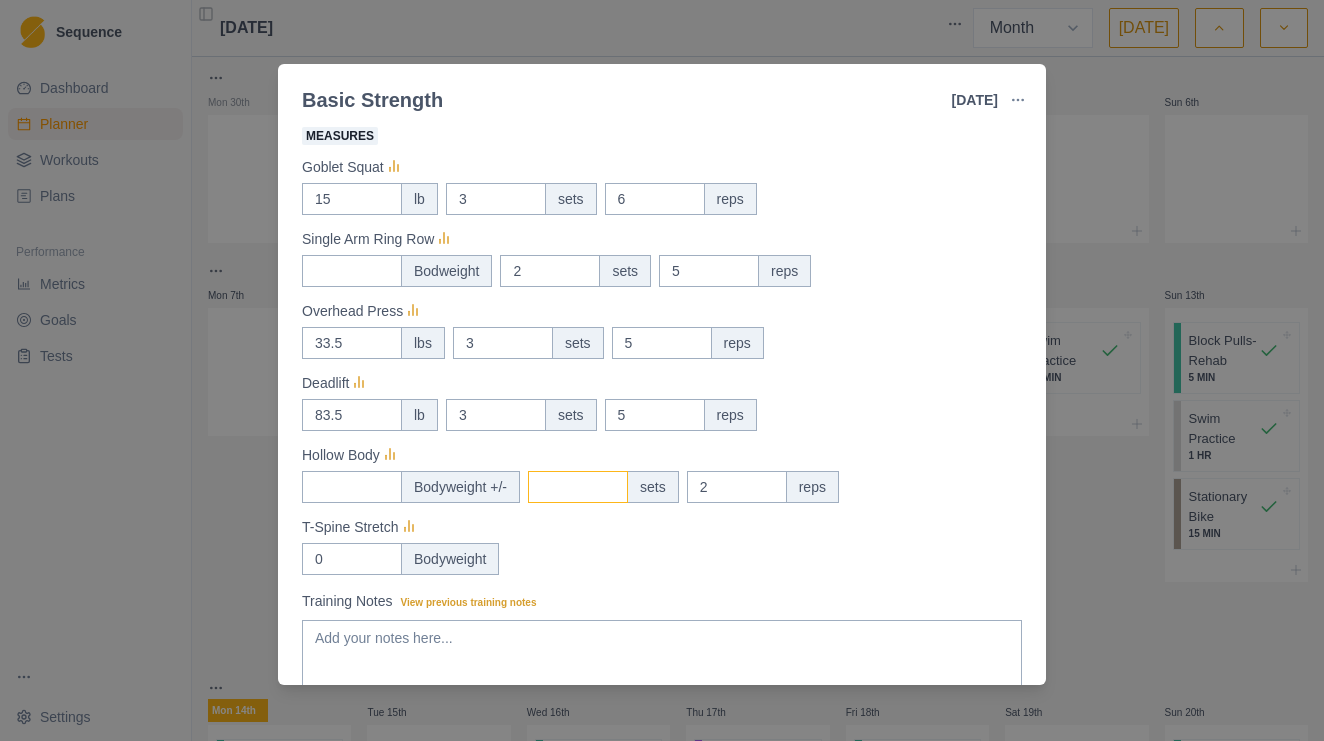 click on "Measures" at bounding box center (496, 199) 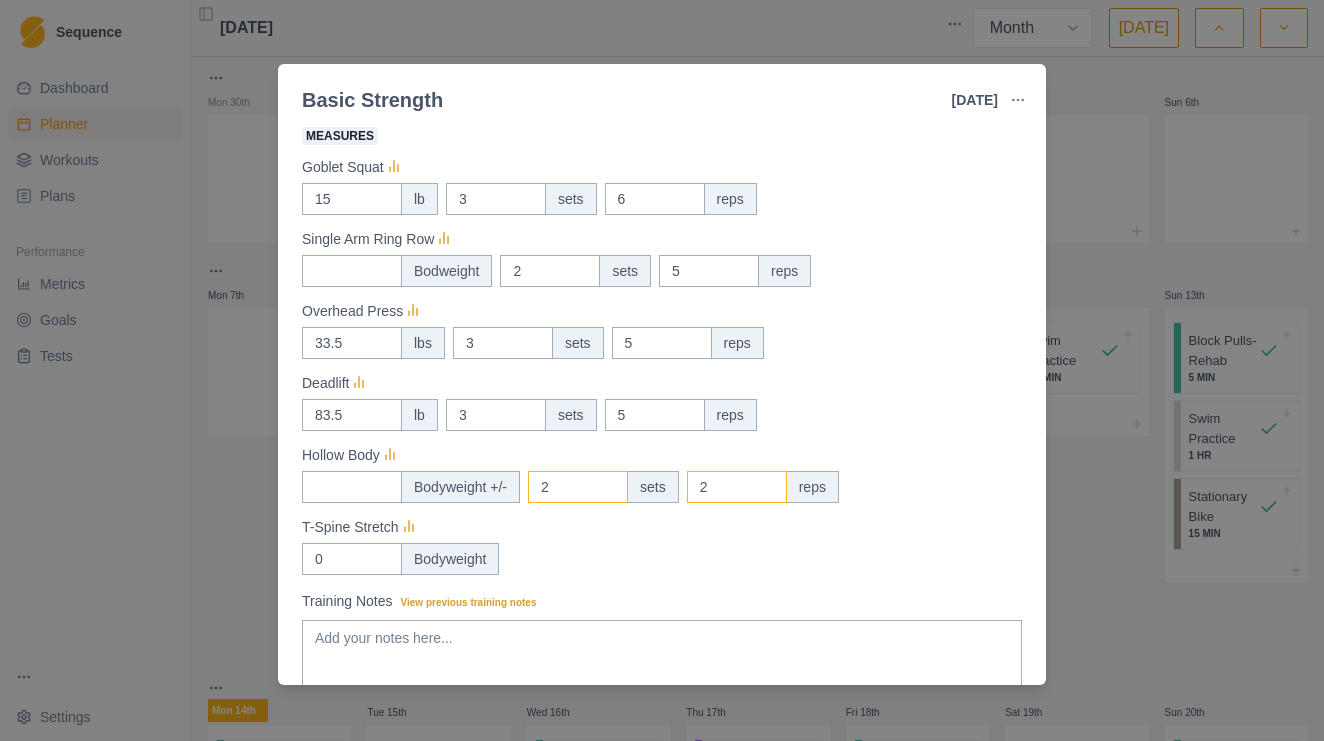 type on "2" 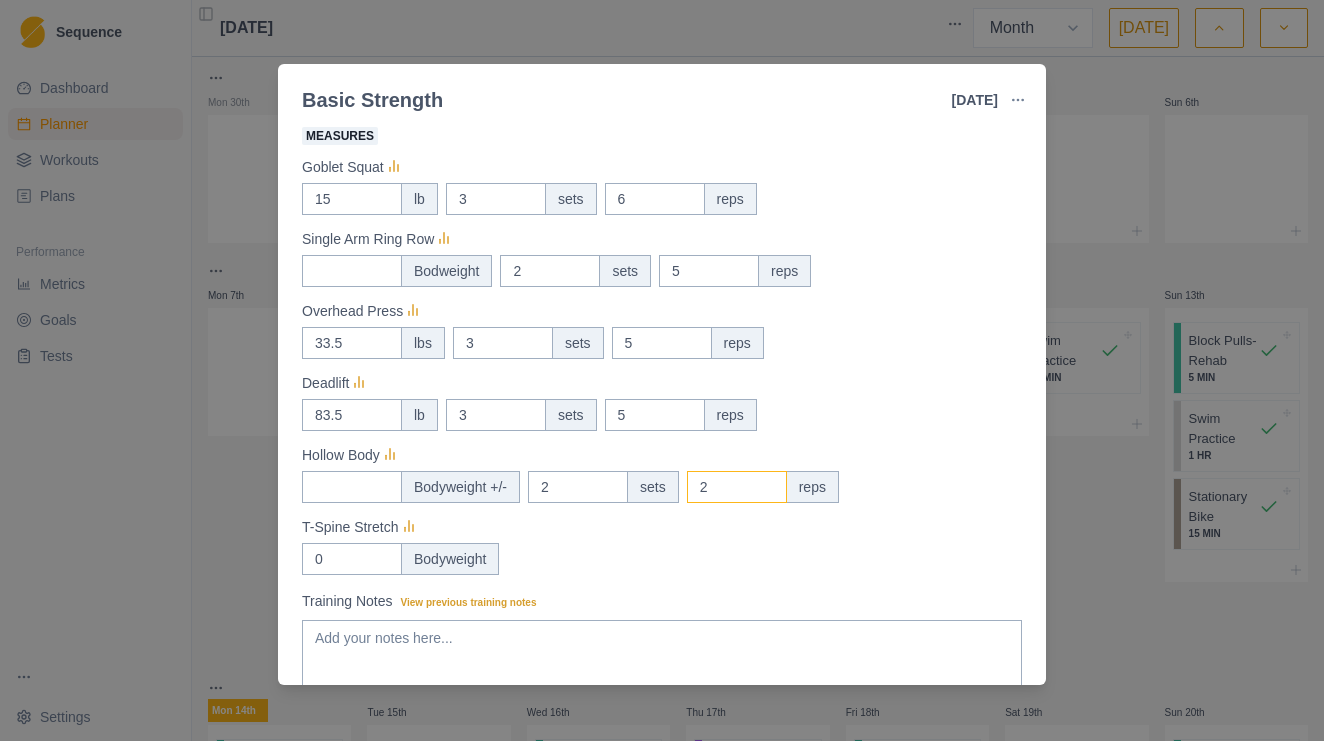 click on "2" at bounding box center (655, 199) 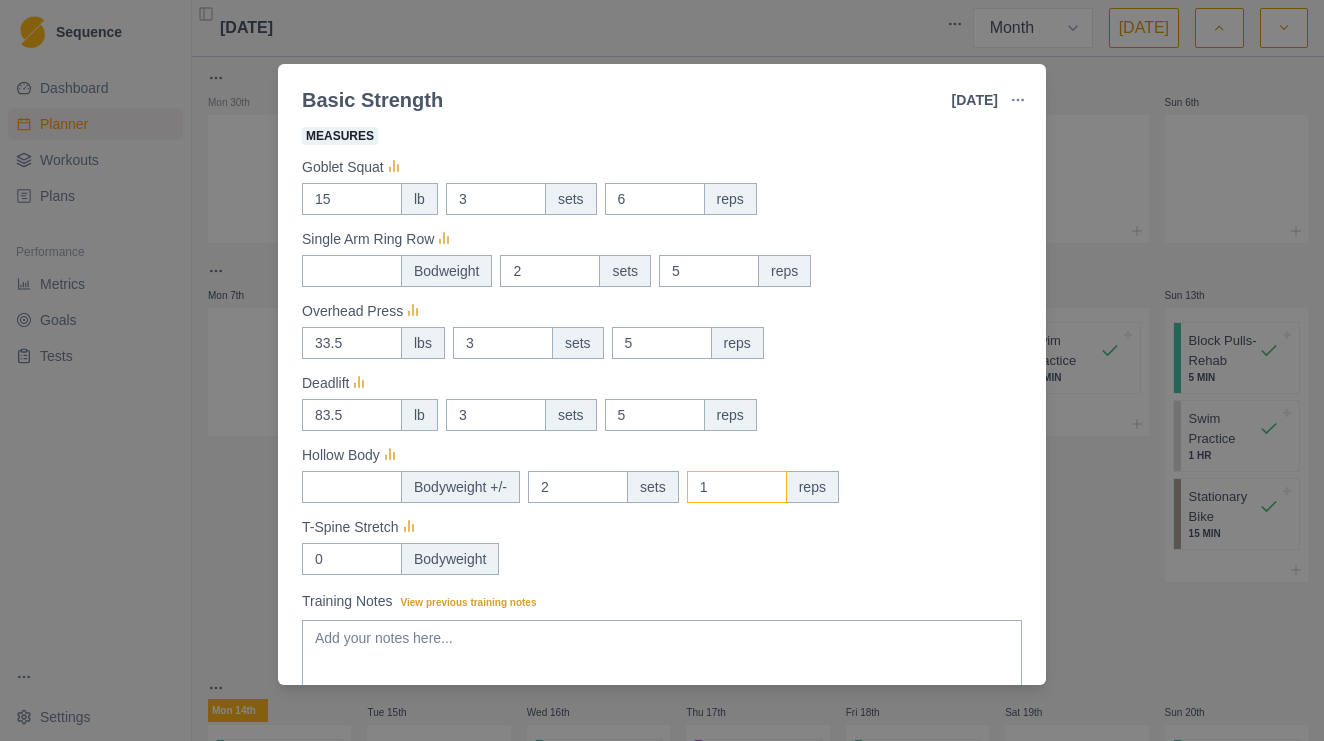 type on "1" 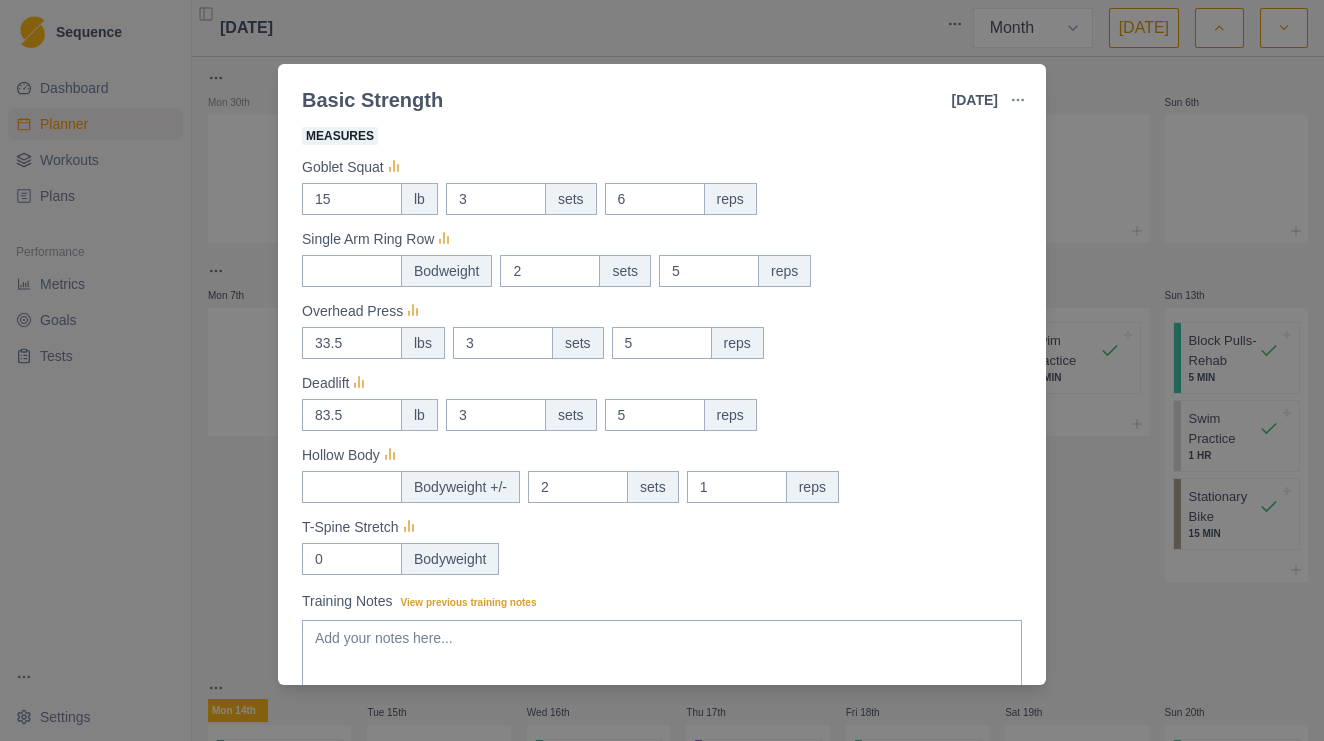 click on "T-Spine Stretch" at bounding box center [662, 527] 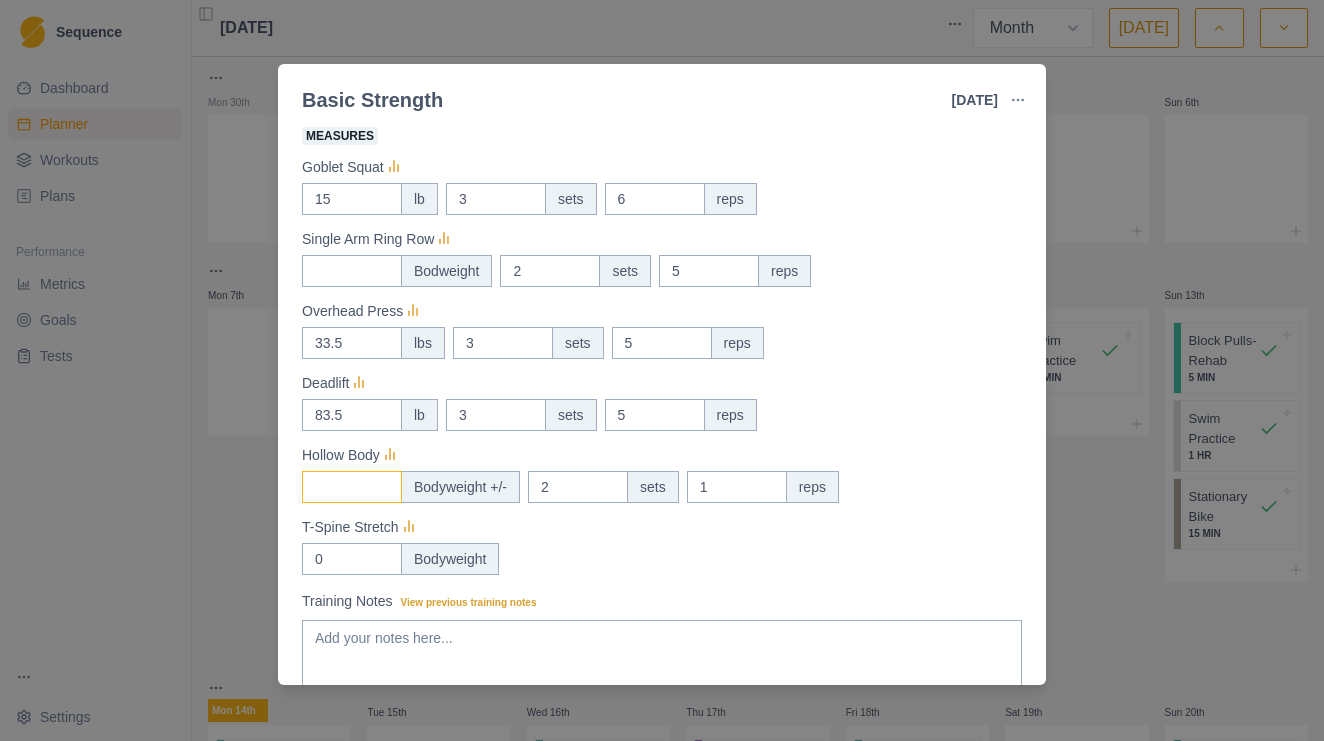 click on "Measures" at bounding box center [352, 199] 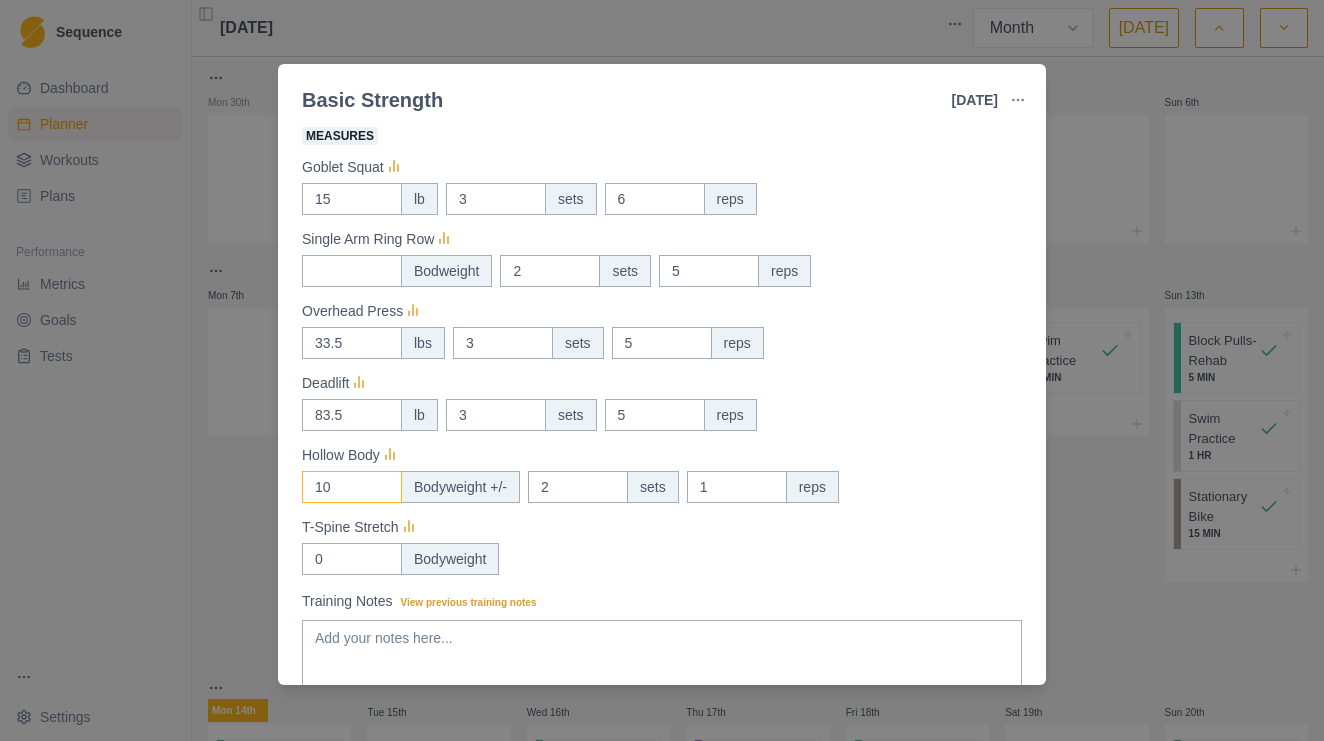 type on "1" 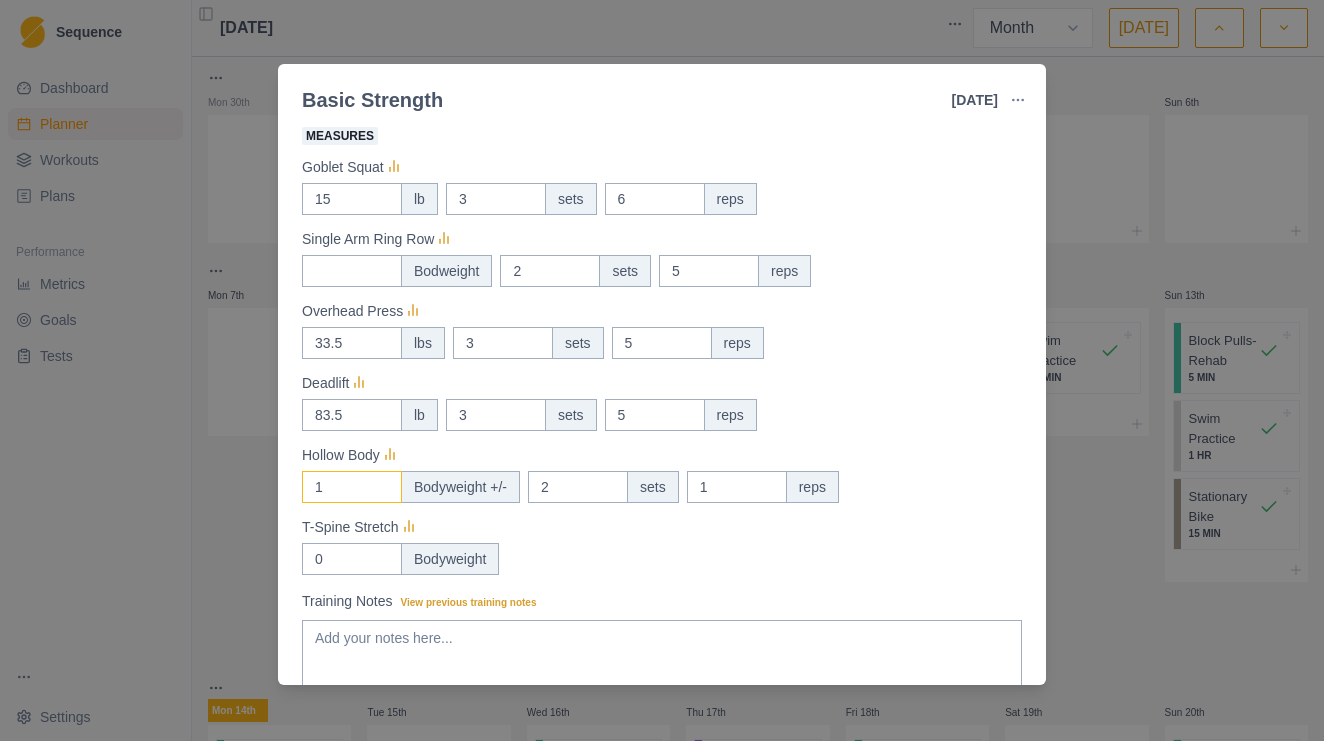type 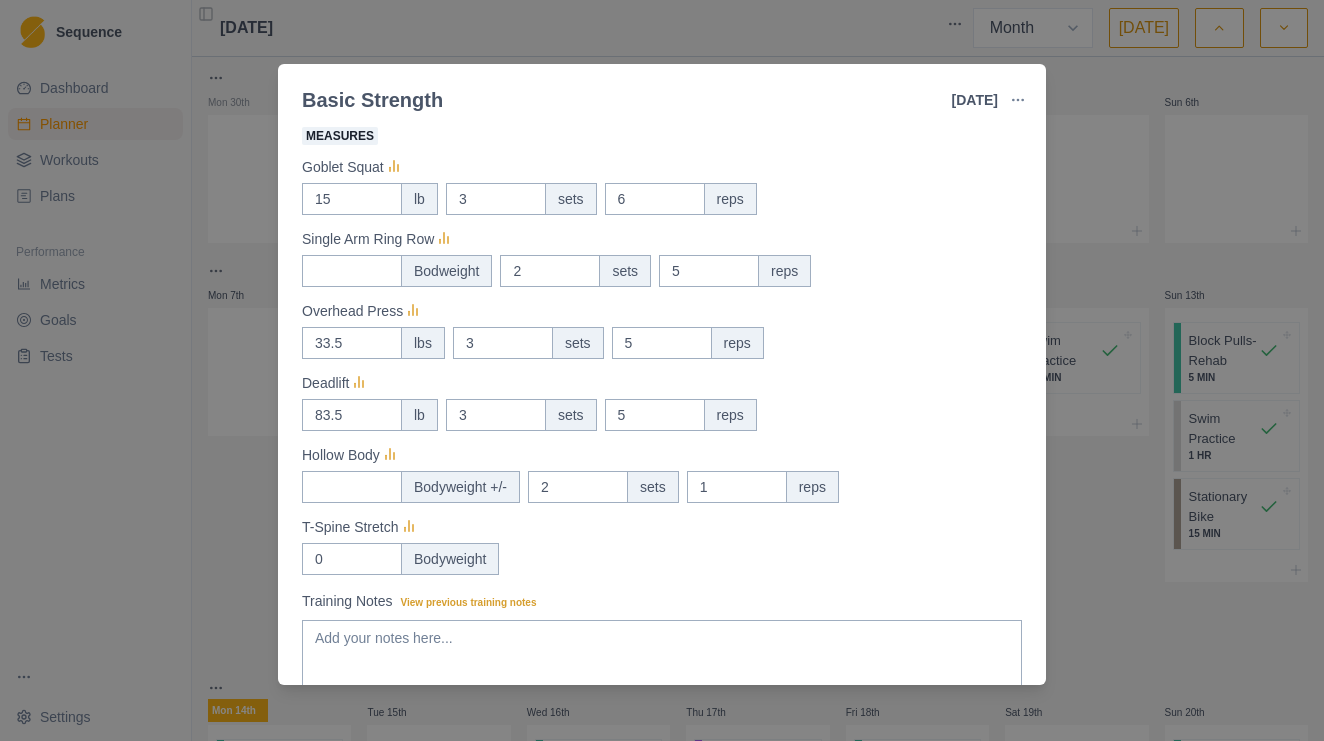 click on "T-Spine Stretch" at bounding box center (662, 527) 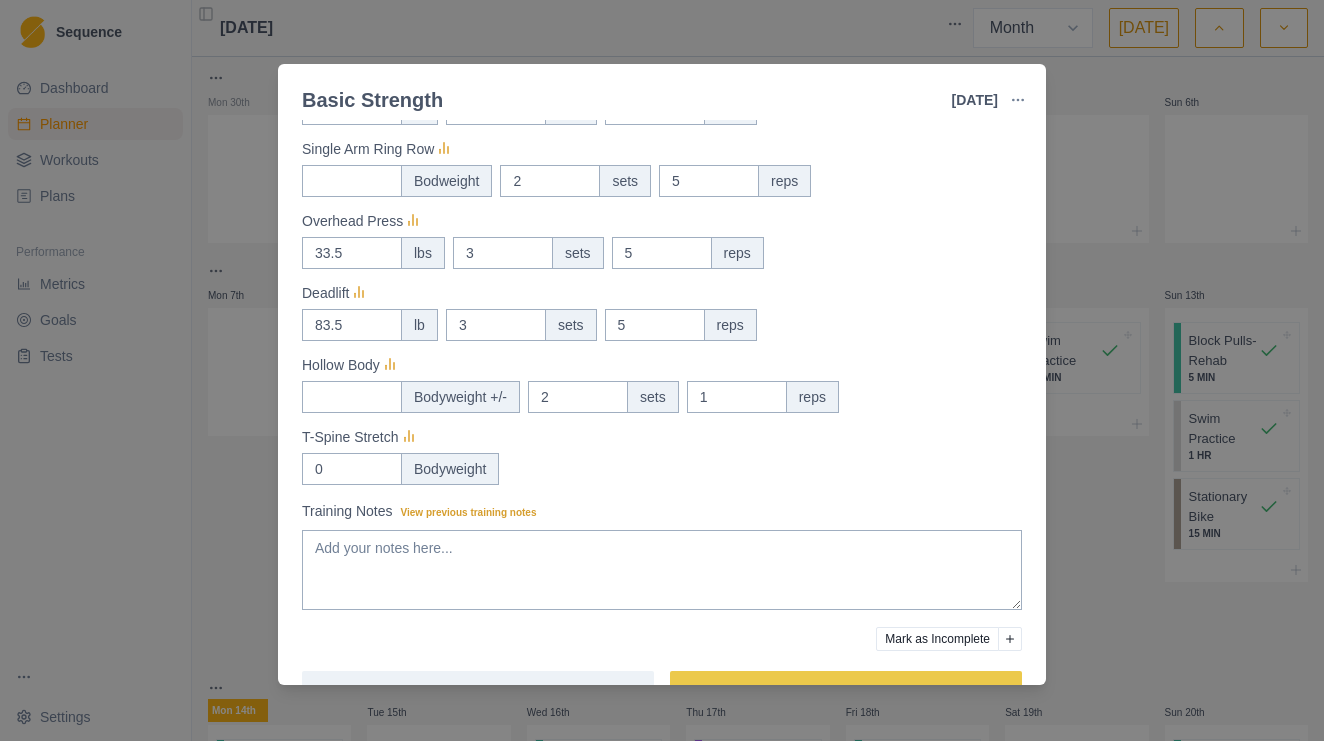 scroll, scrollTop: 365, scrollLeft: 0, axis: vertical 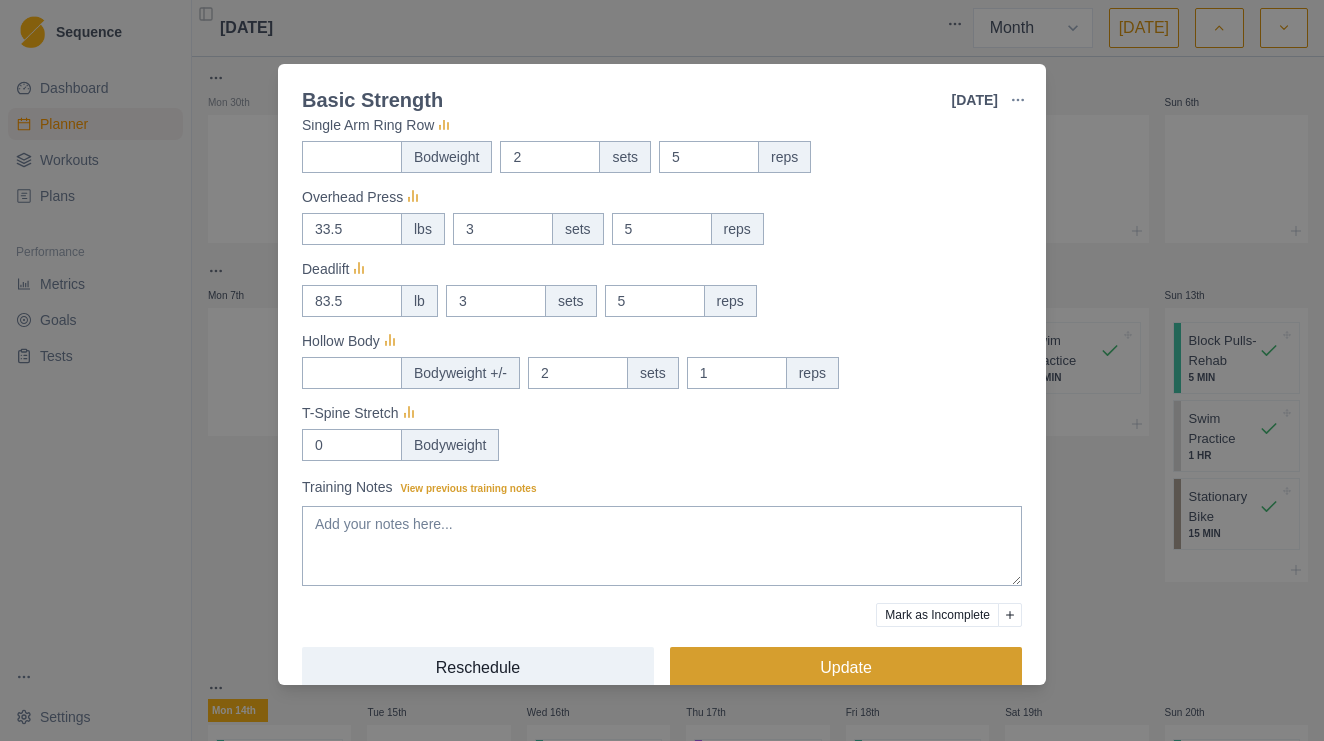 click on "Update" at bounding box center [846, 667] 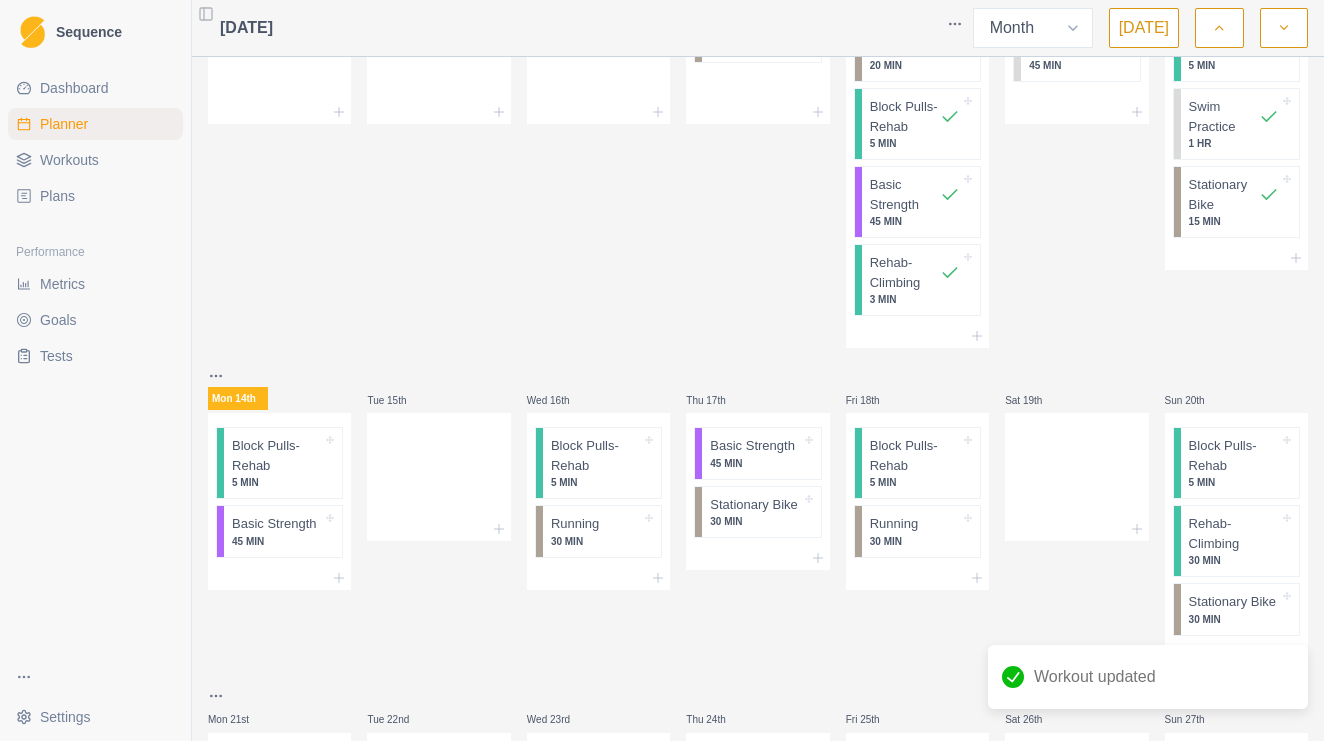 scroll, scrollTop: 309, scrollLeft: 0, axis: vertical 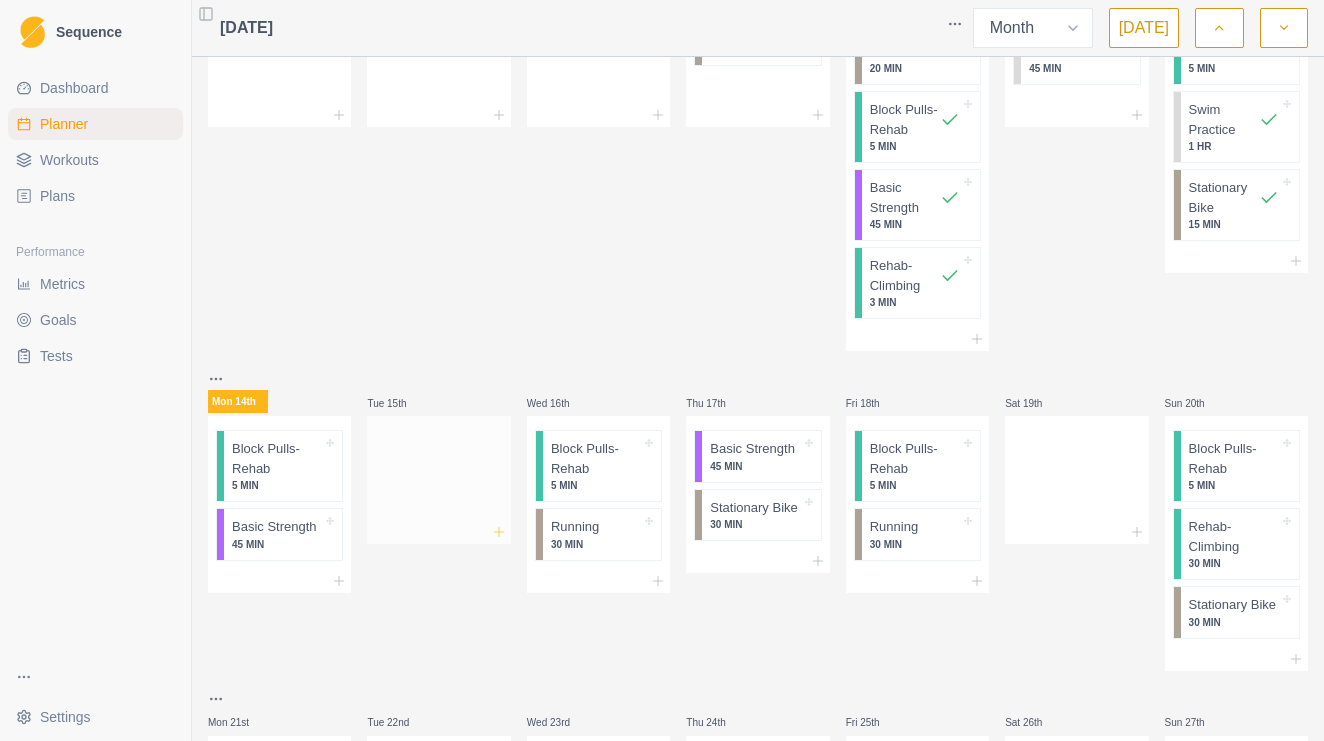 click 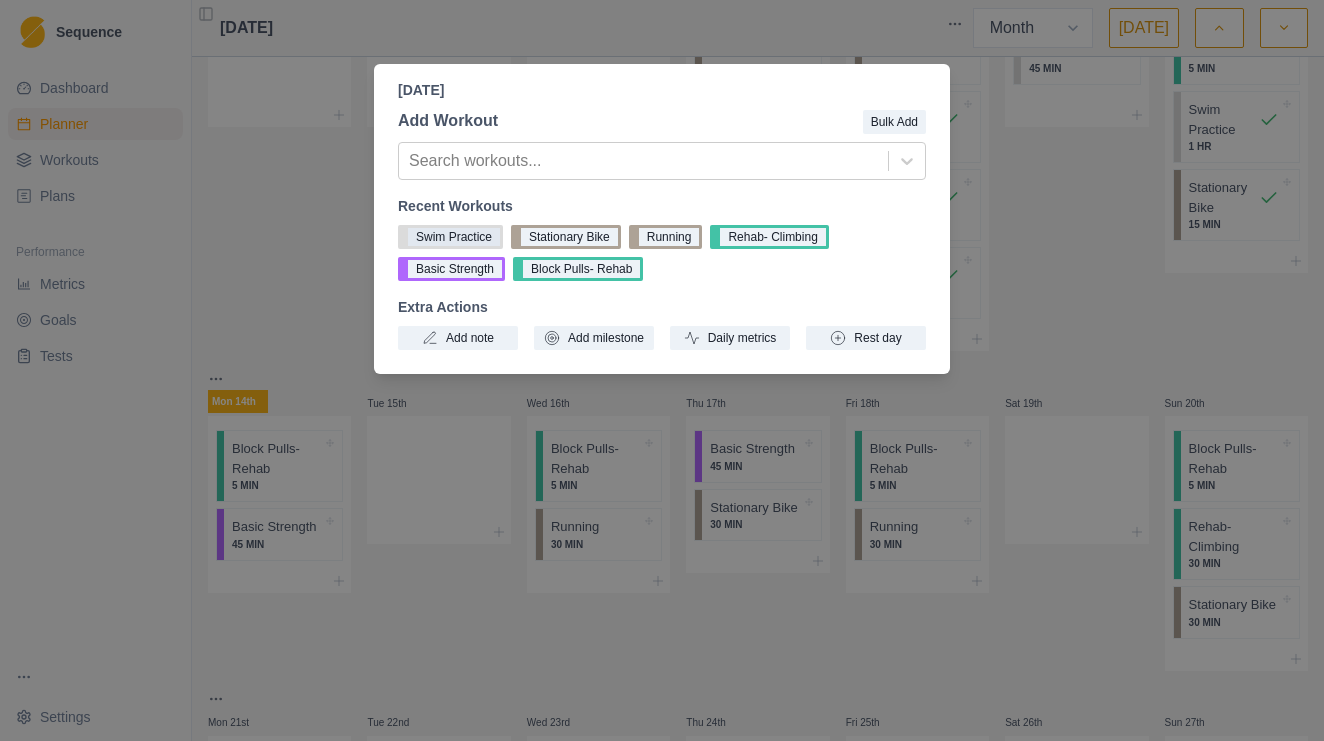 click on "Swim Practice" at bounding box center [450, 237] 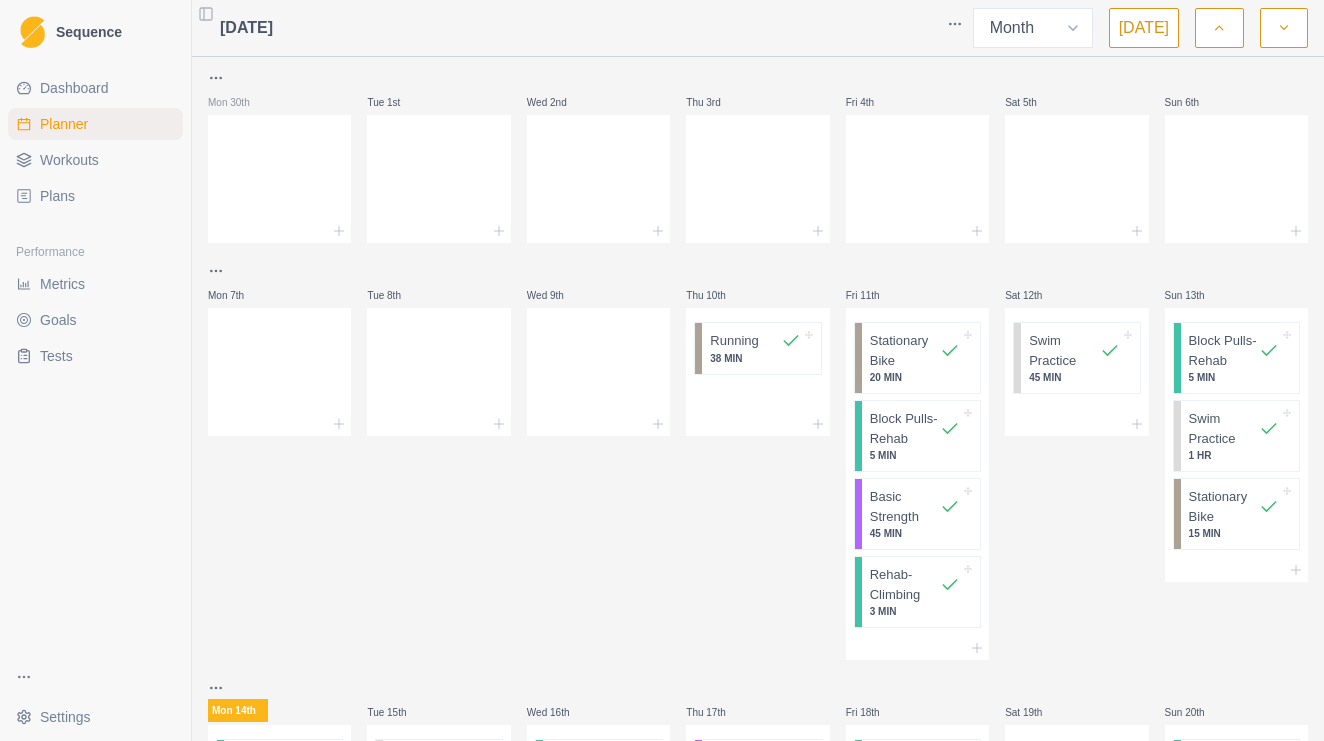 scroll, scrollTop: 0, scrollLeft: 0, axis: both 